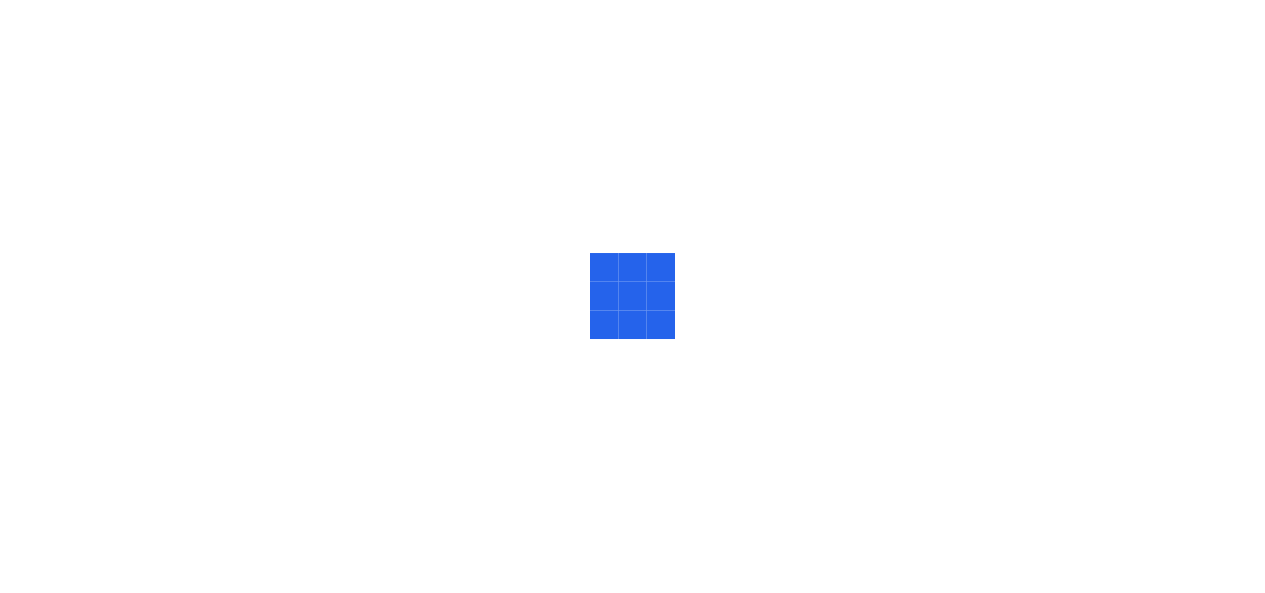 scroll, scrollTop: 0, scrollLeft: 0, axis: both 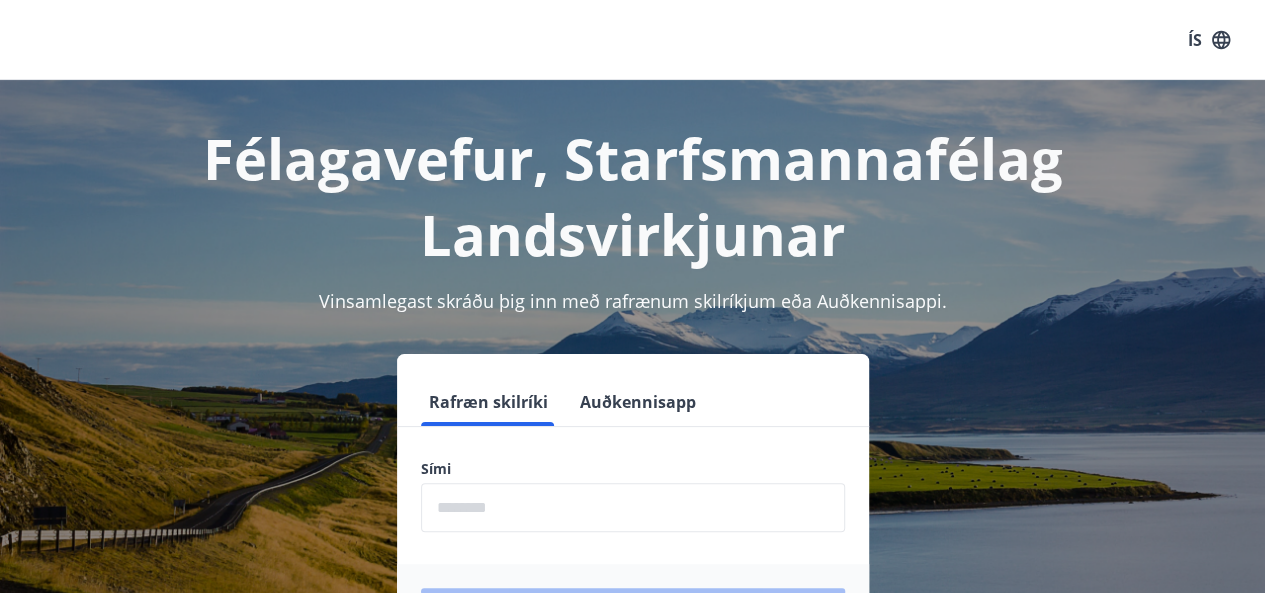click at bounding box center (633, 507) 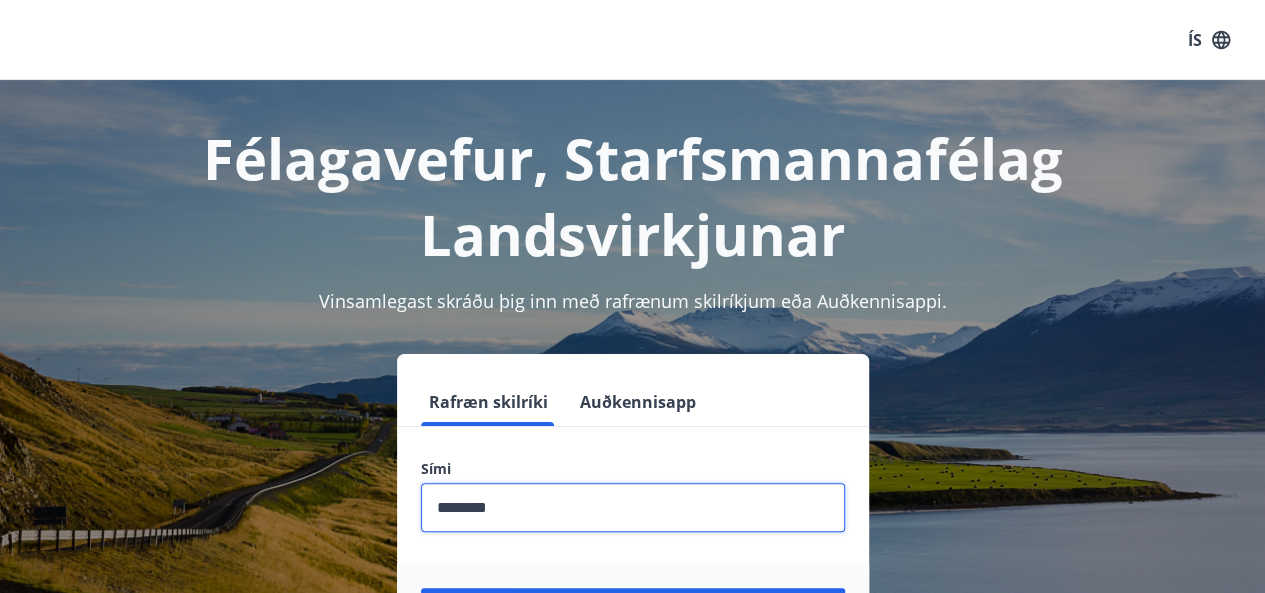 type on "********" 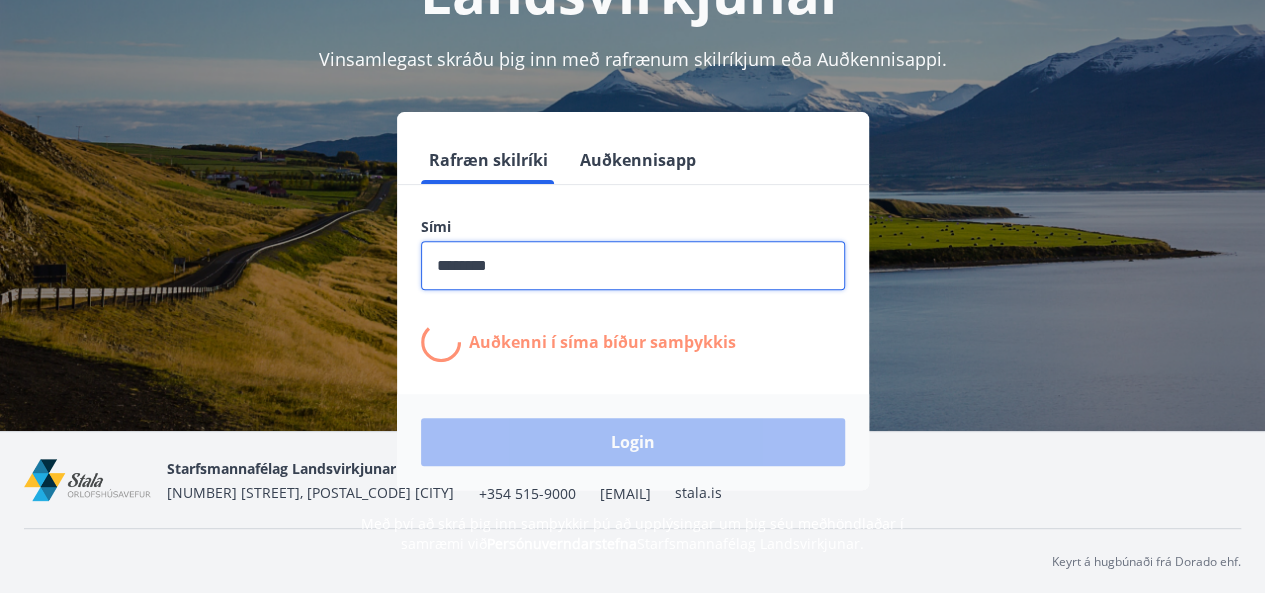 scroll, scrollTop: 245, scrollLeft: 0, axis: vertical 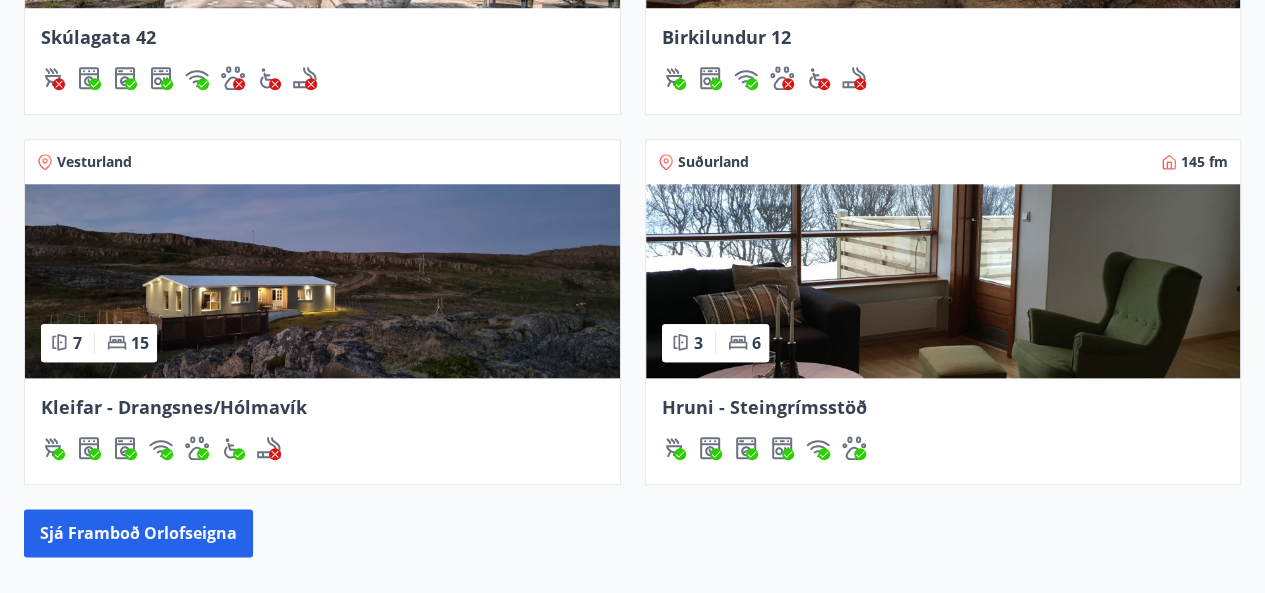 click at bounding box center [322, 281] 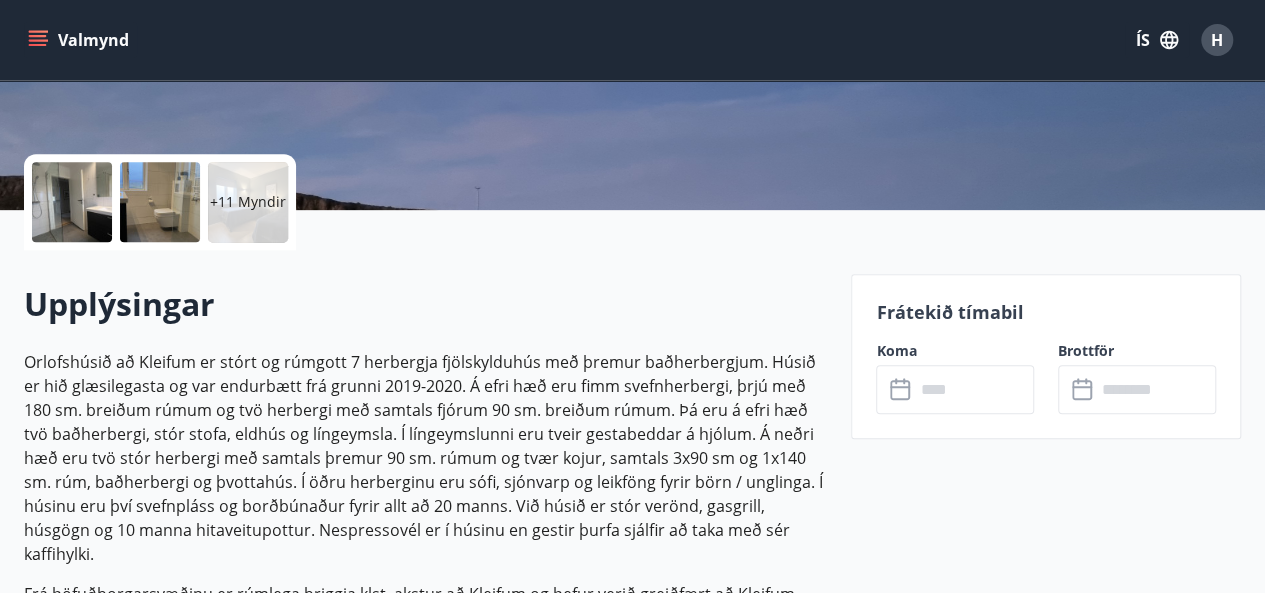 scroll, scrollTop: 396, scrollLeft: 0, axis: vertical 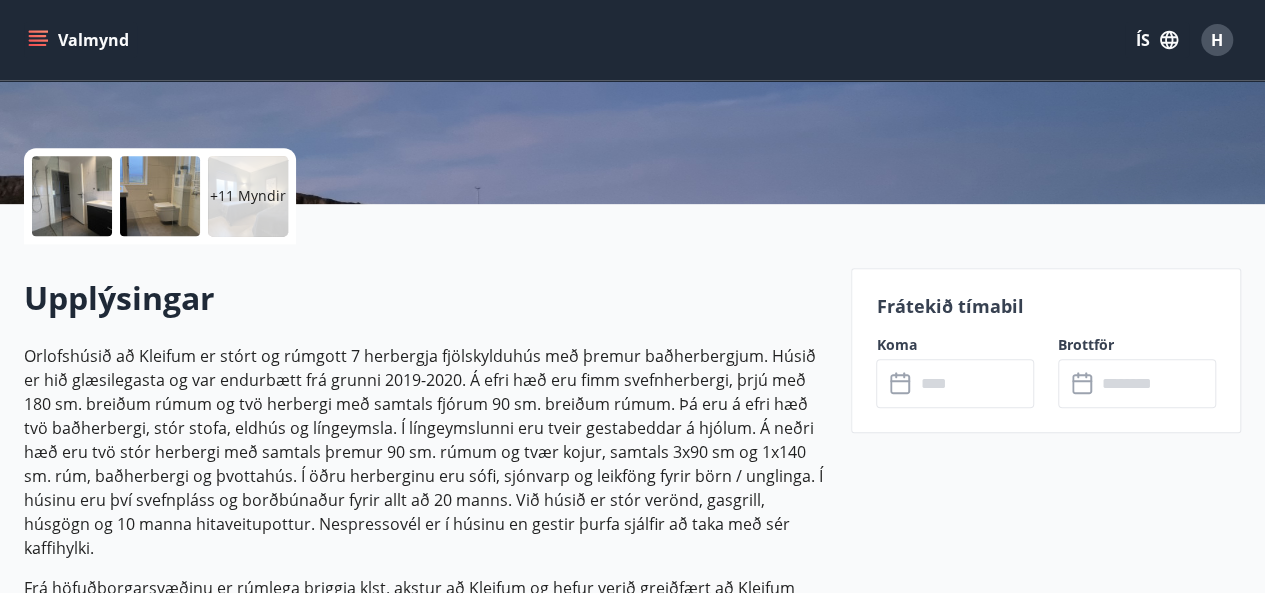 click at bounding box center (974, 383) 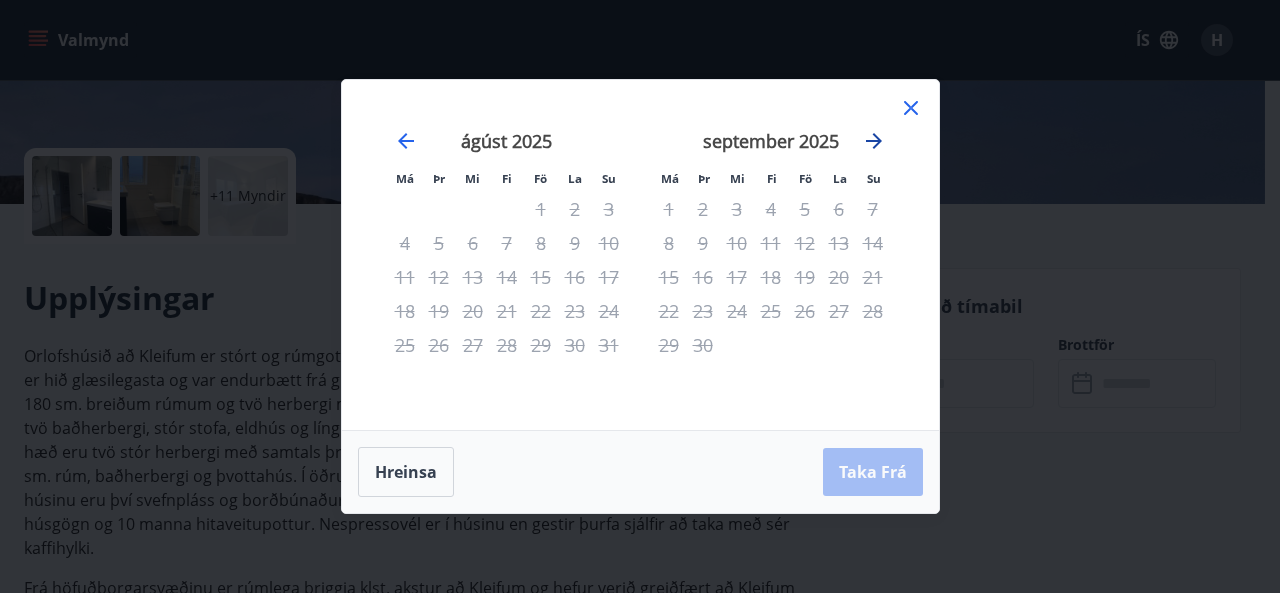 click 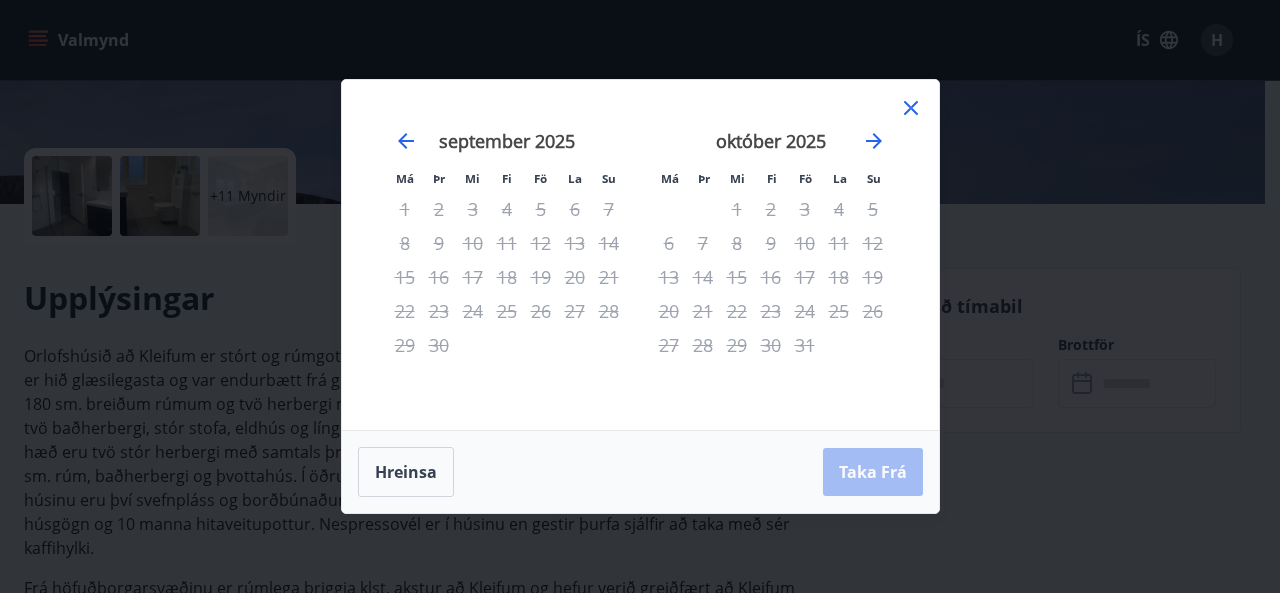 click 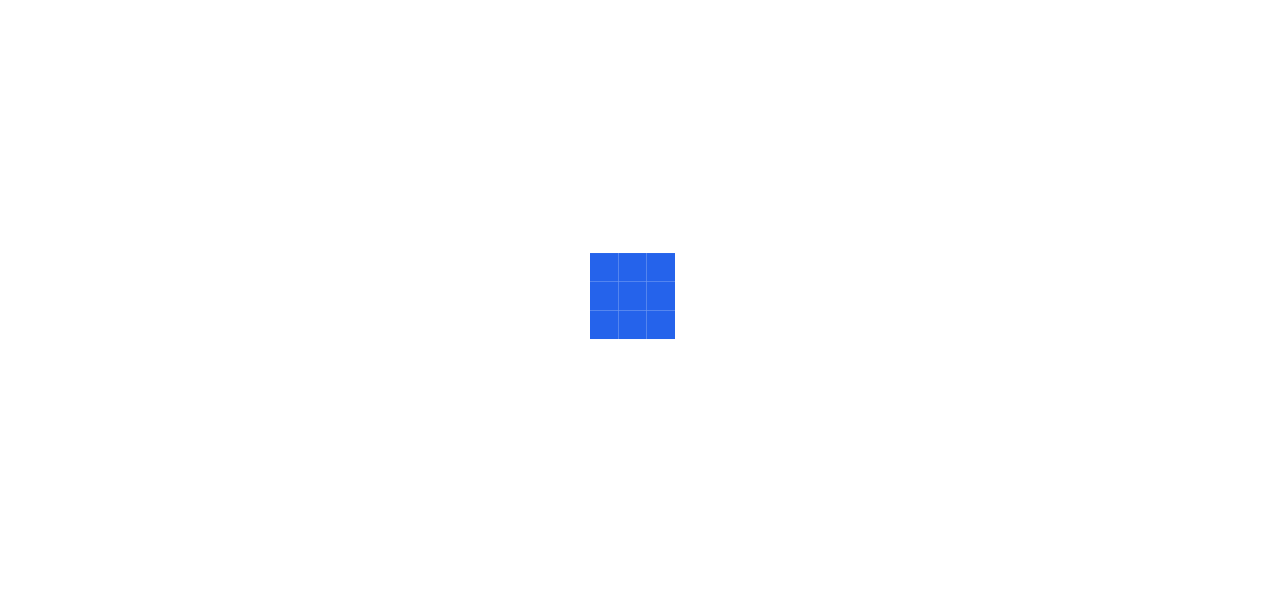 scroll, scrollTop: 0, scrollLeft: 0, axis: both 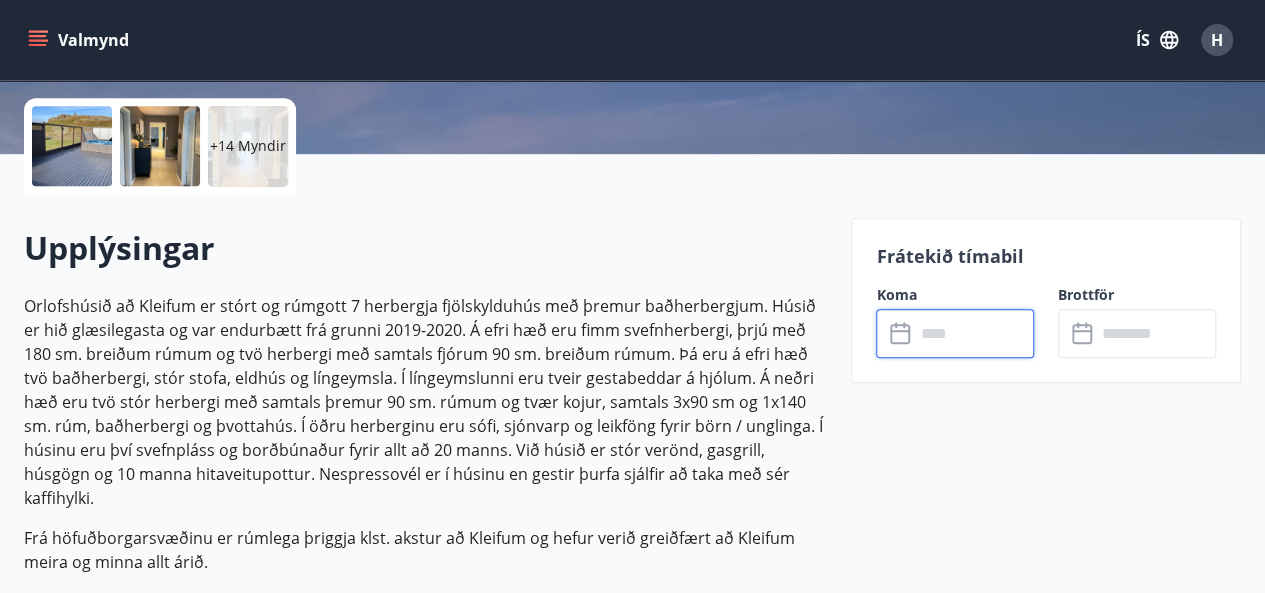 click at bounding box center [974, 333] 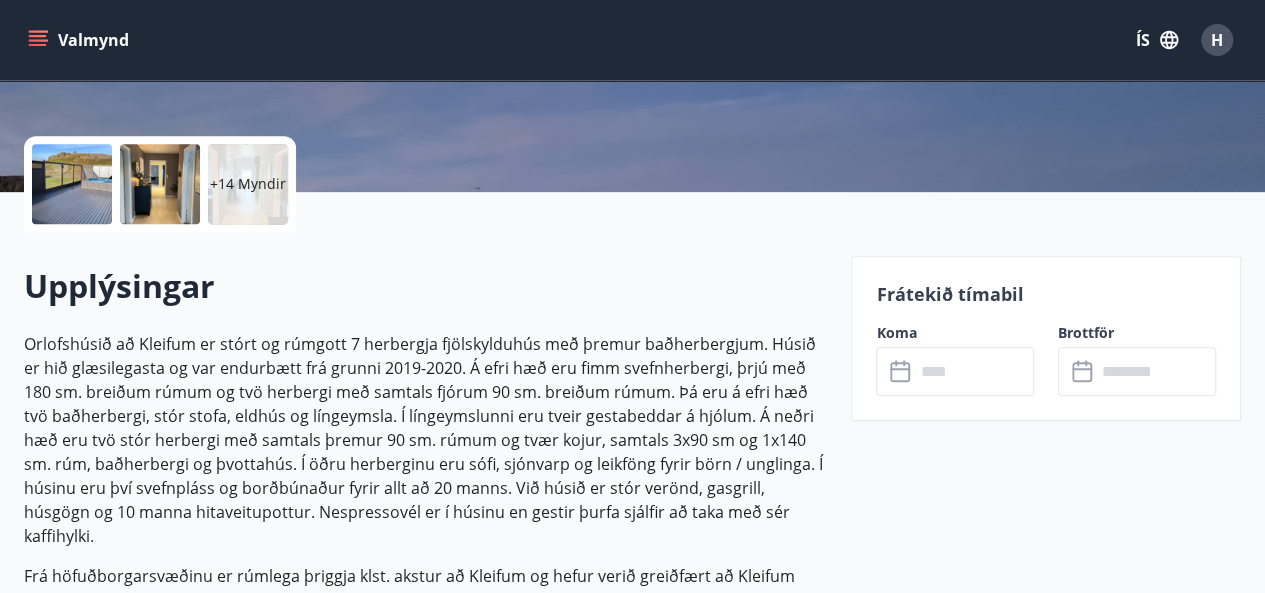 scroll, scrollTop: 412, scrollLeft: 0, axis: vertical 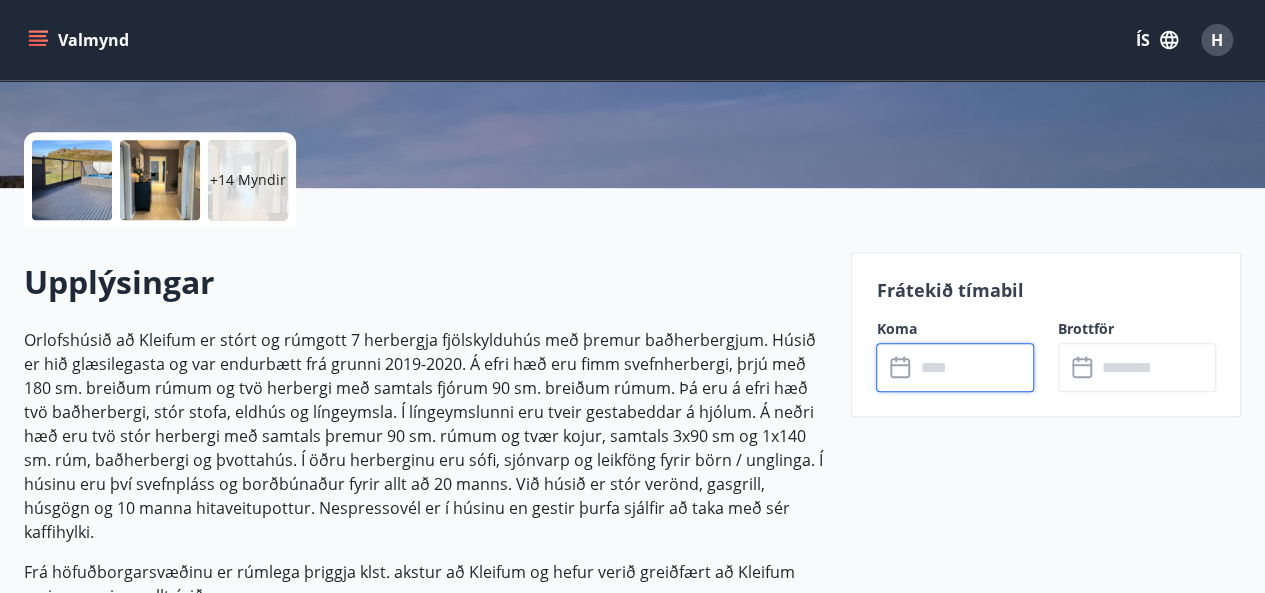 click at bounding box center (974, 367) 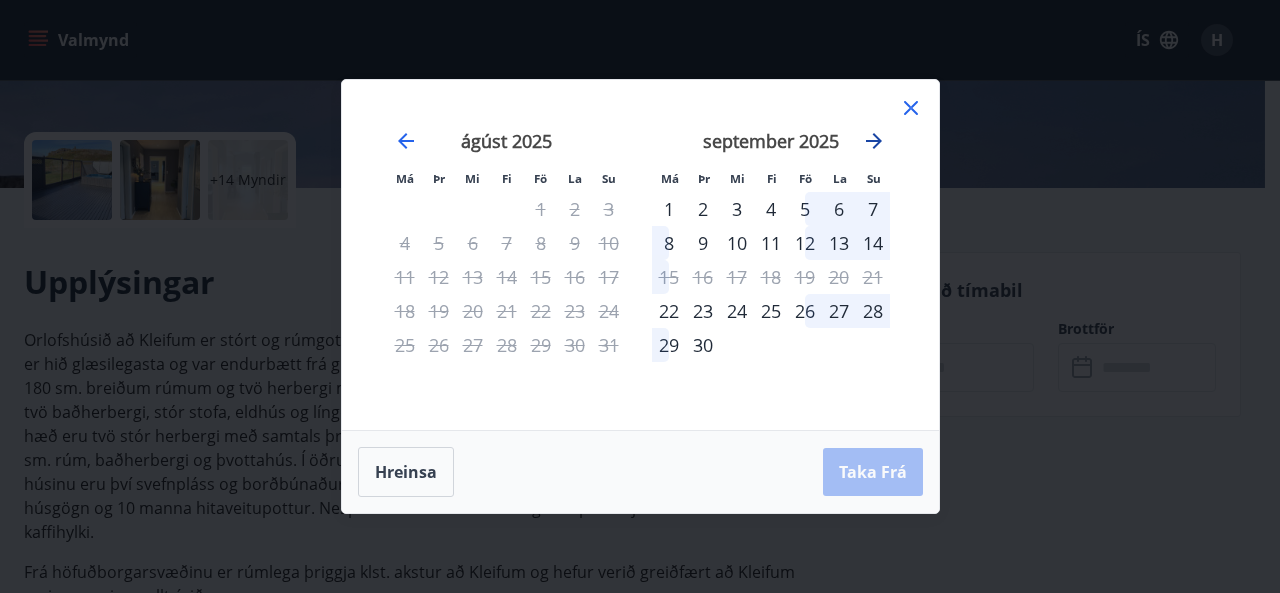 click 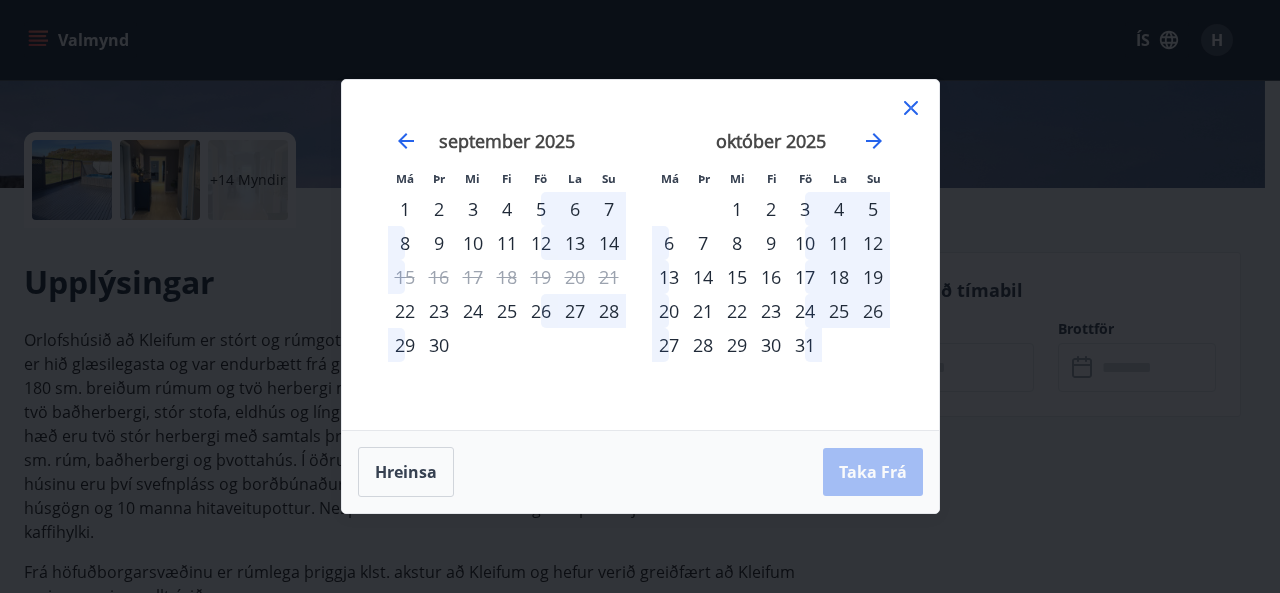 click on "2" at bounding box center (771, 209) 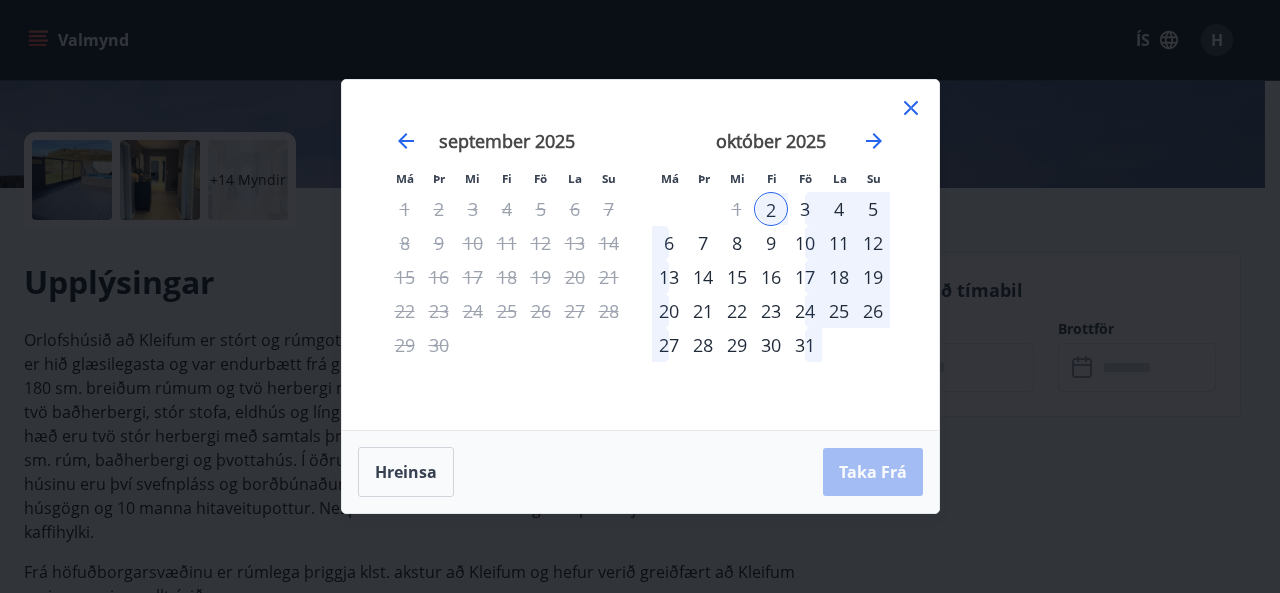 click on "6" at bounding box center (669, 243) 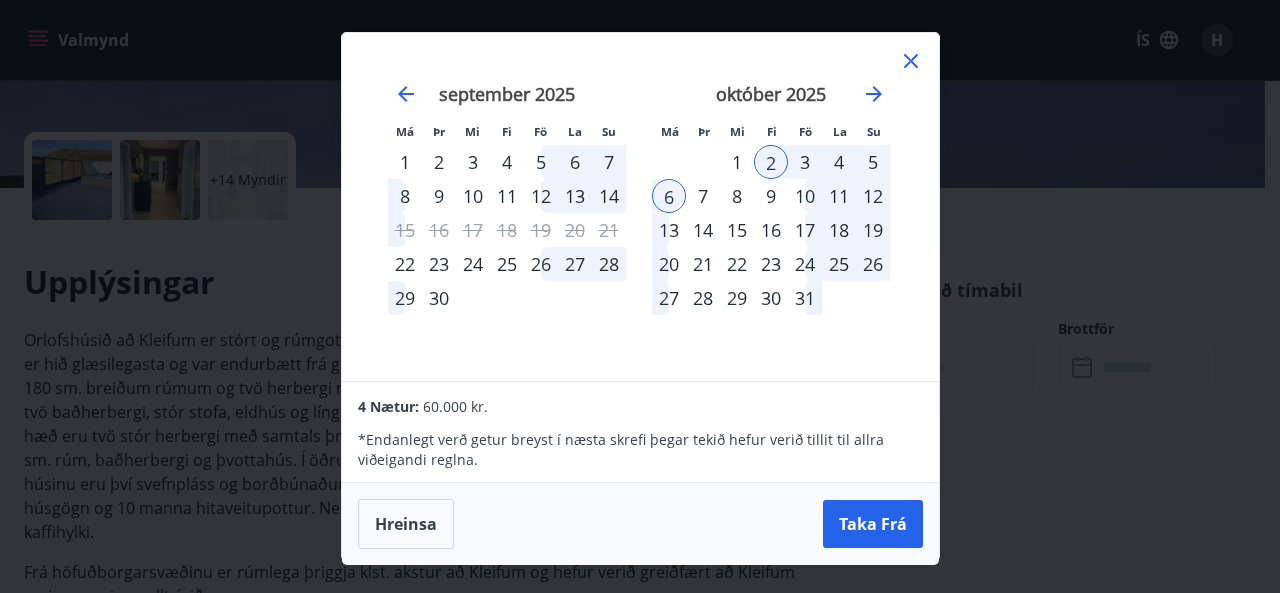 click on "3" at bounding box center [805, 162] 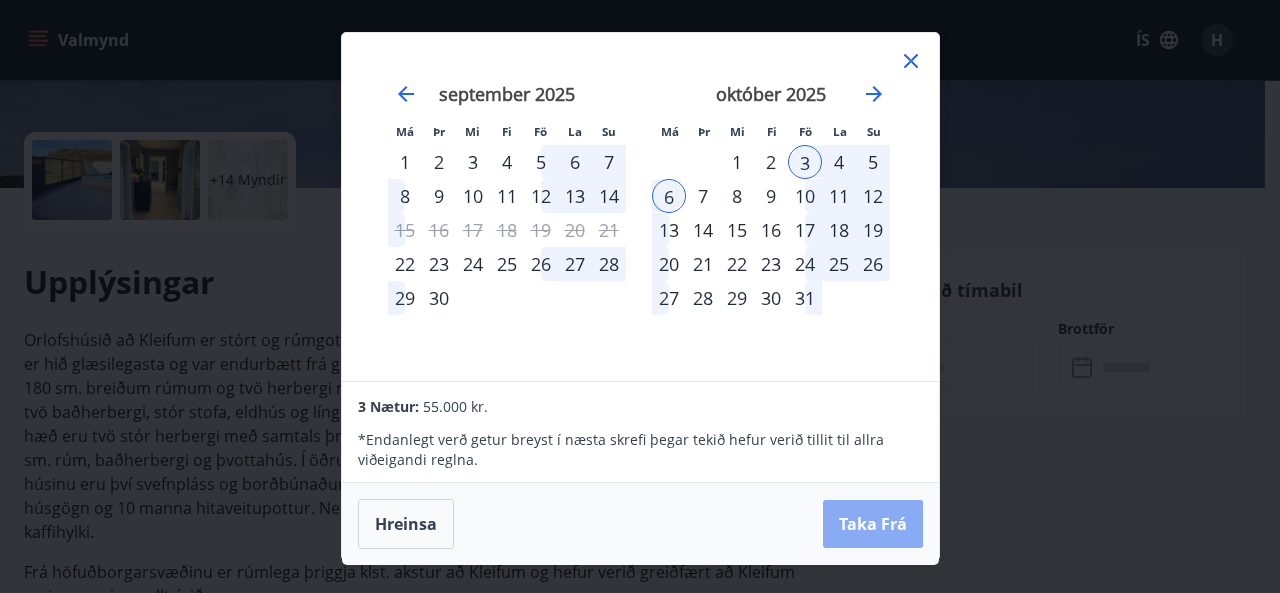 click on "Taka Frá" at bounding box center [873, 524] 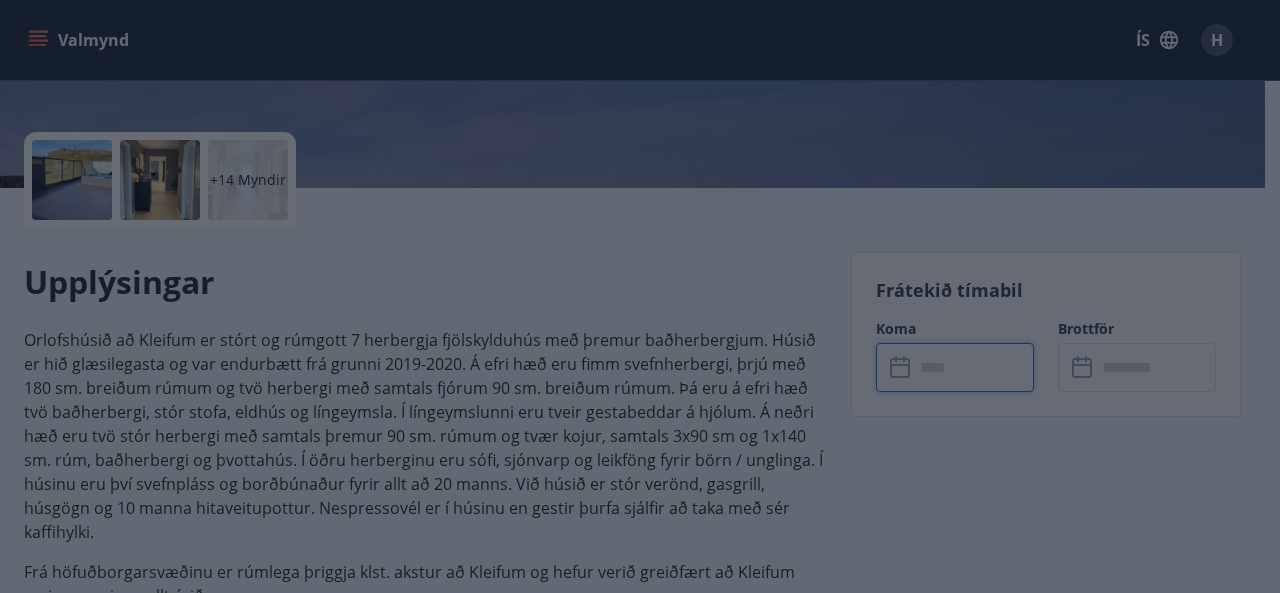 type on "******" 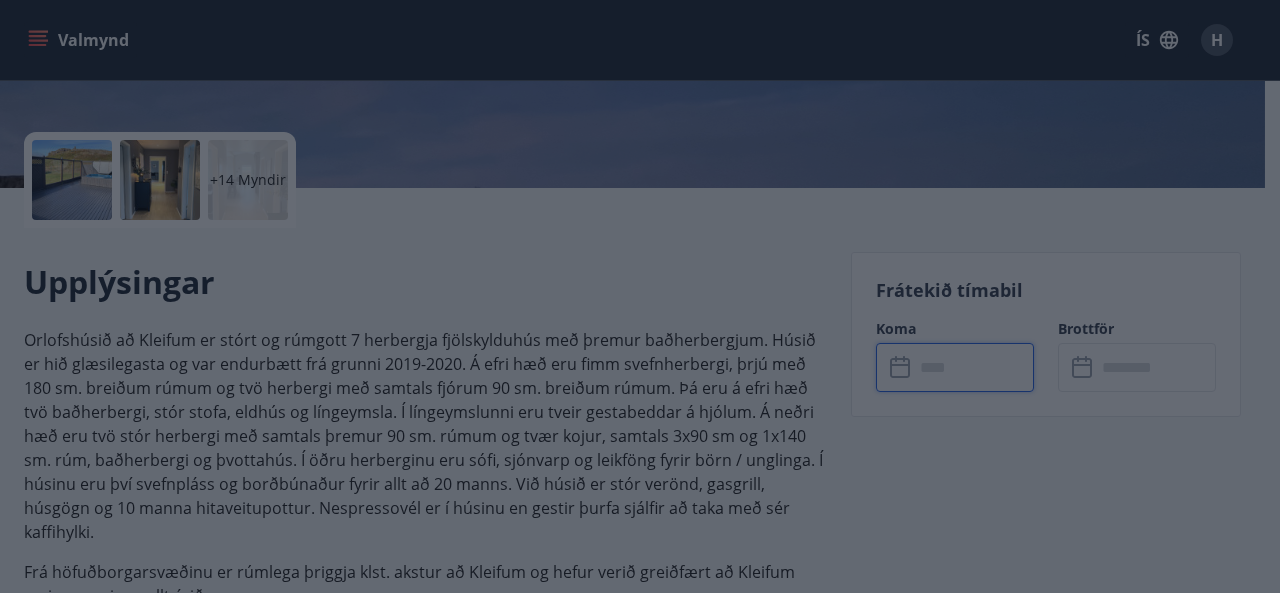type on "******" 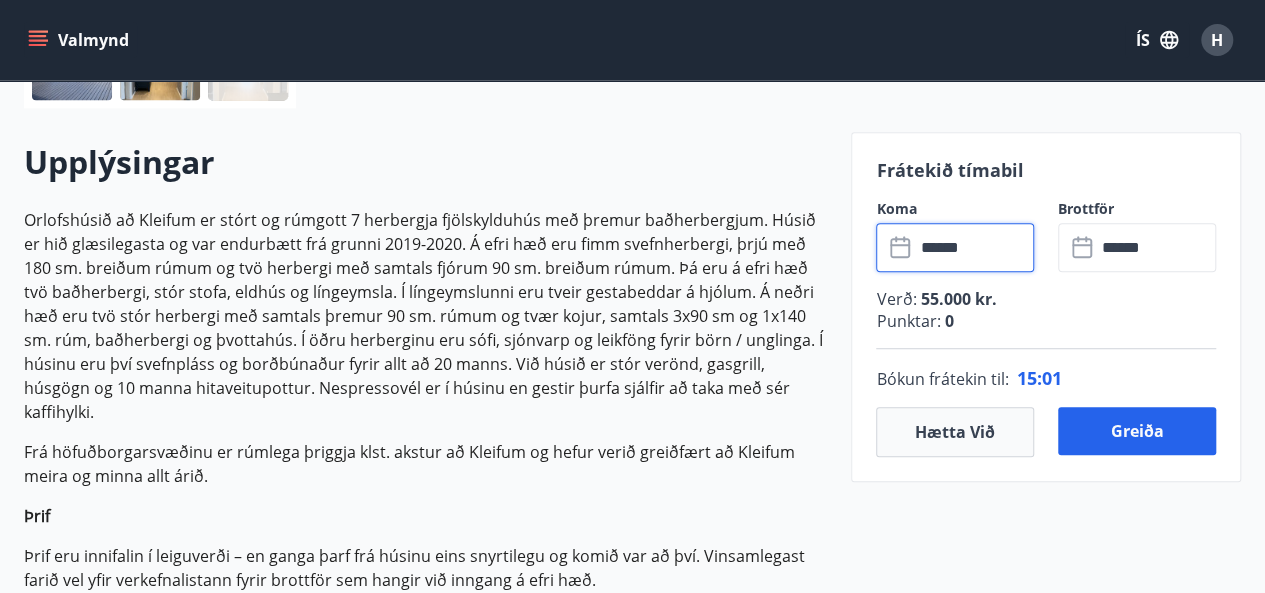 scroll, scrollTop: 533, scrollLeft: 0, axis: vertical 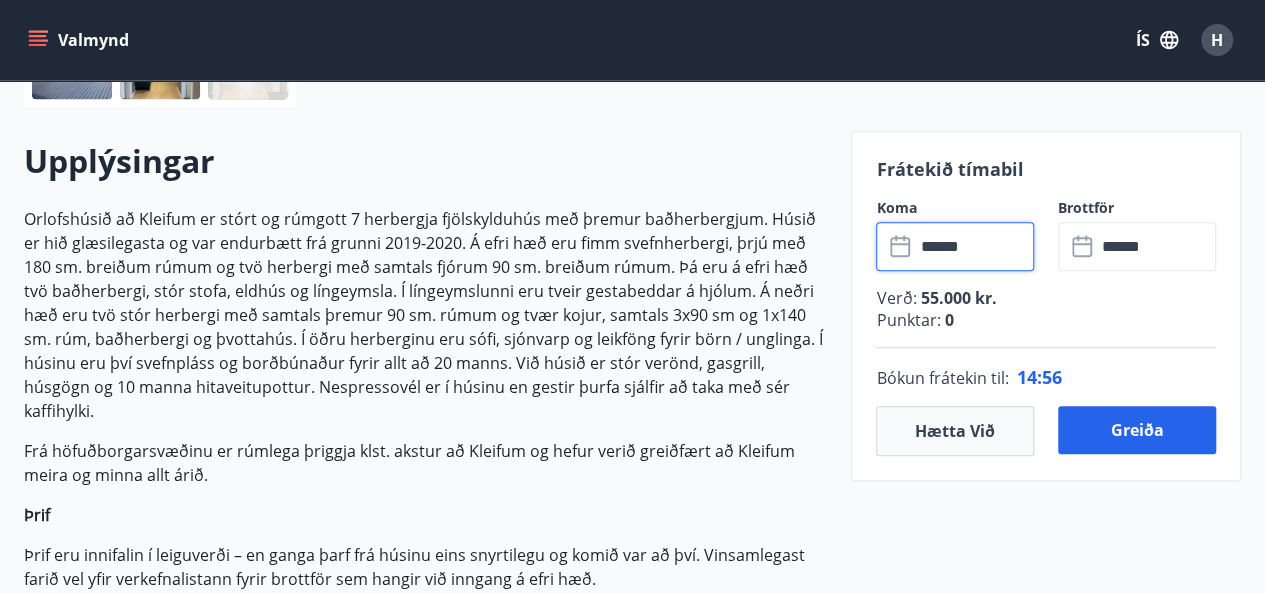 click on "******" at bounding box center (974, 246) 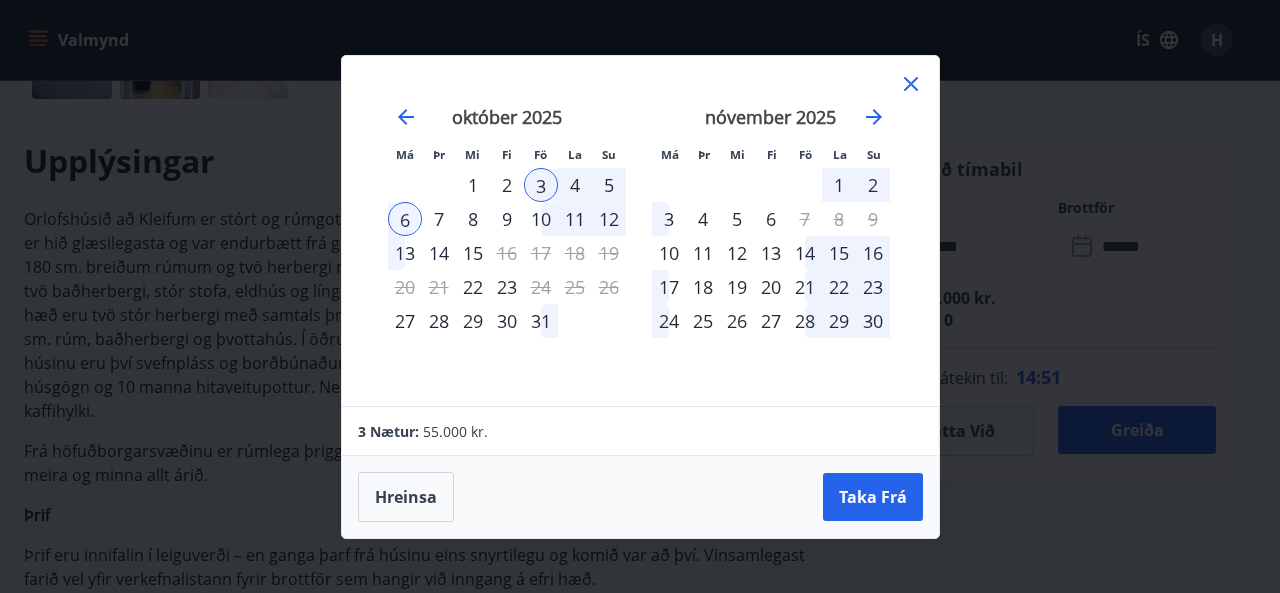 click on "2" at bounding box center (507, 185) 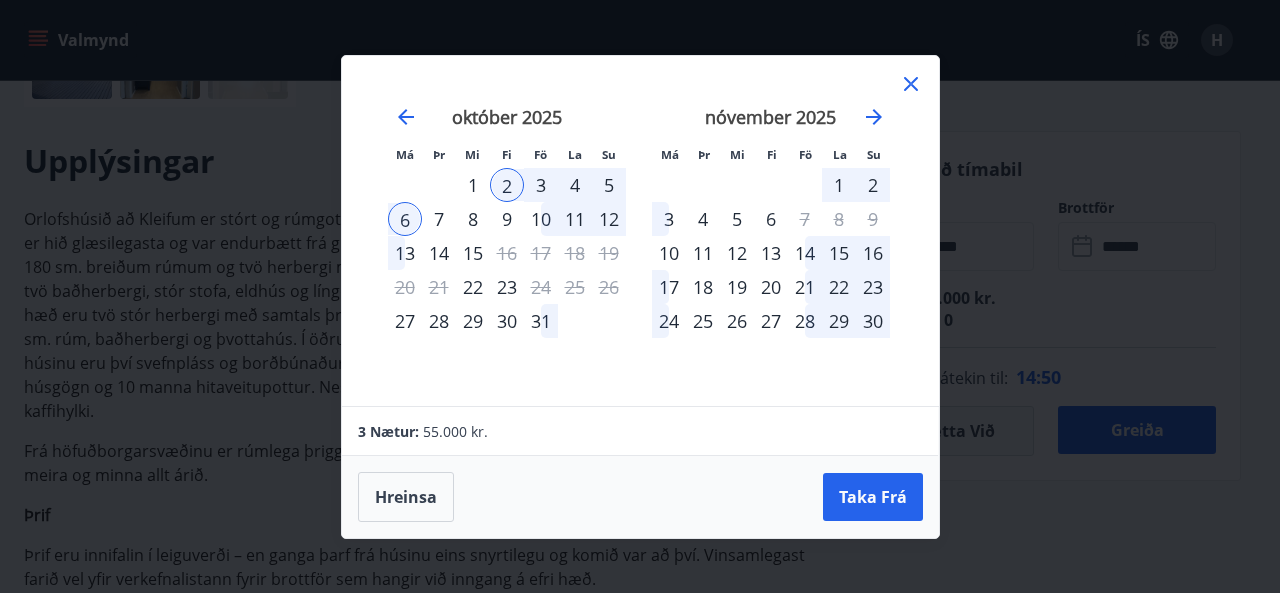 click on "6" at bounding box center (405, 219) 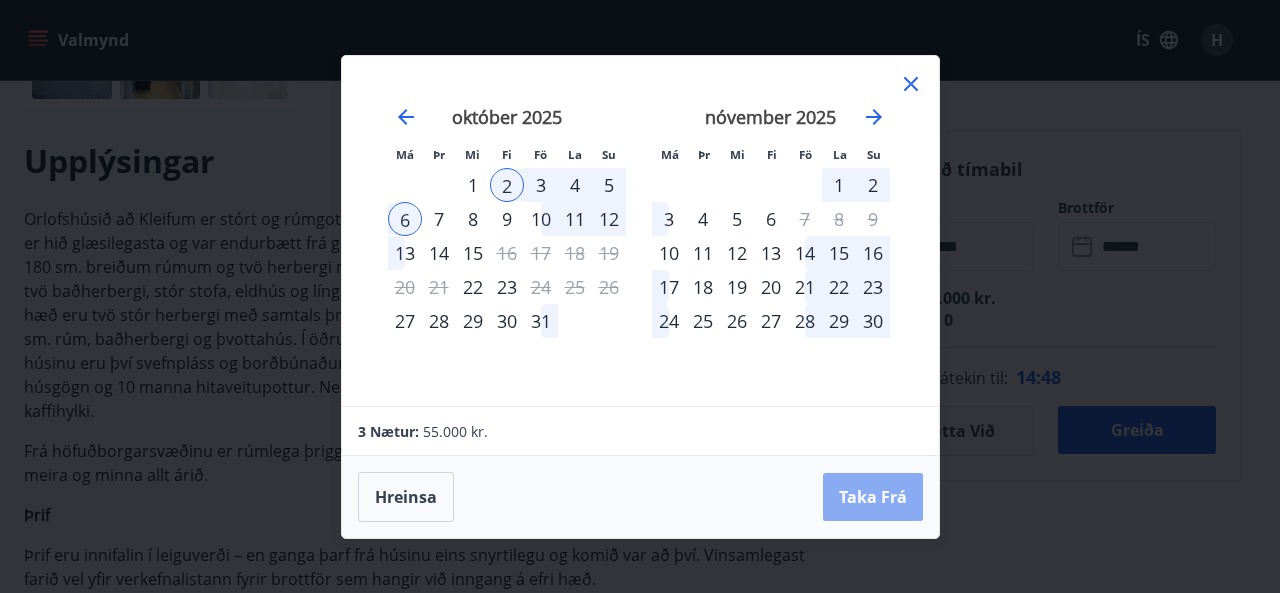 click on "Taka Frá" at bounding box center [873, 497] 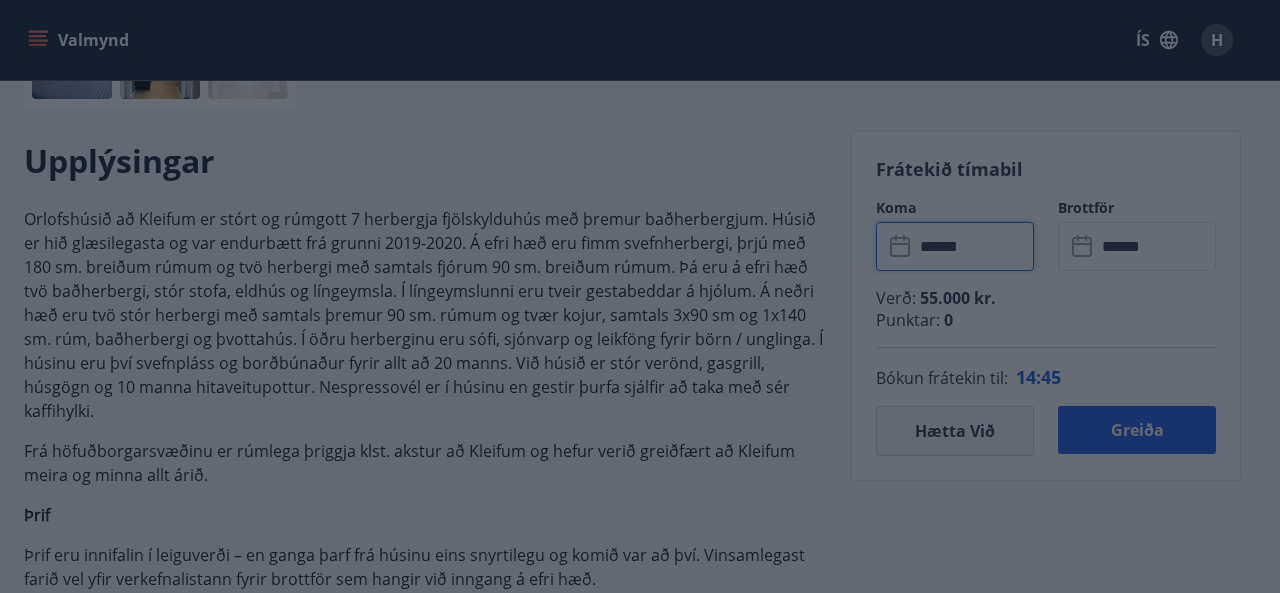 type on "******" 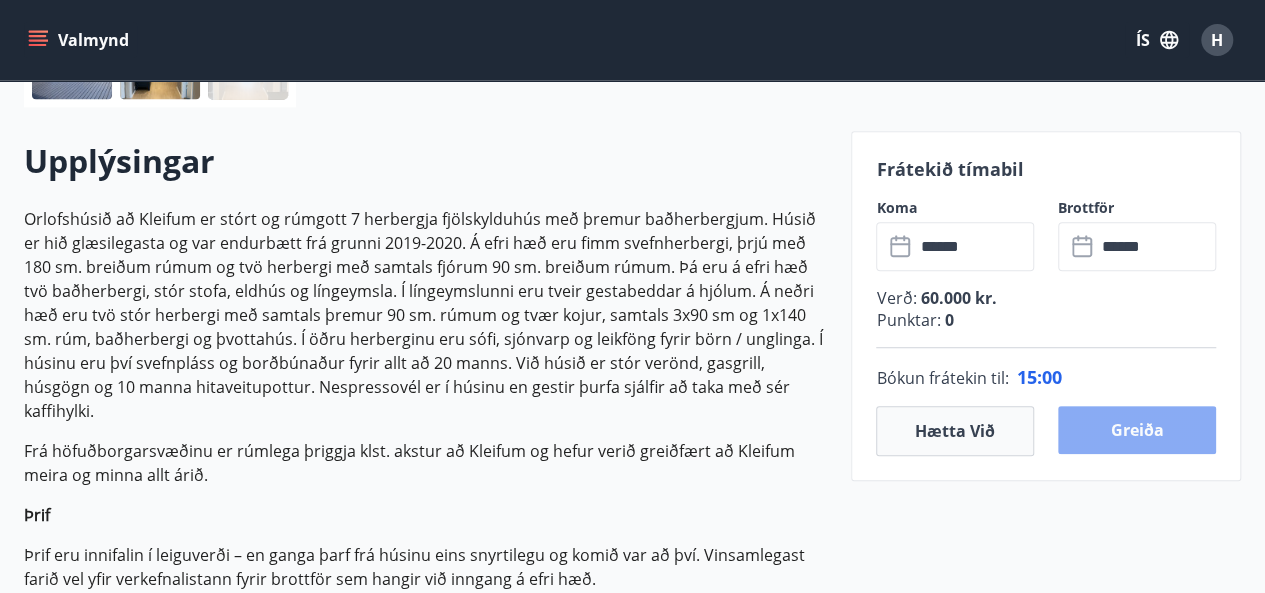 click on "Greiða" at bounding box center (1137, 430) 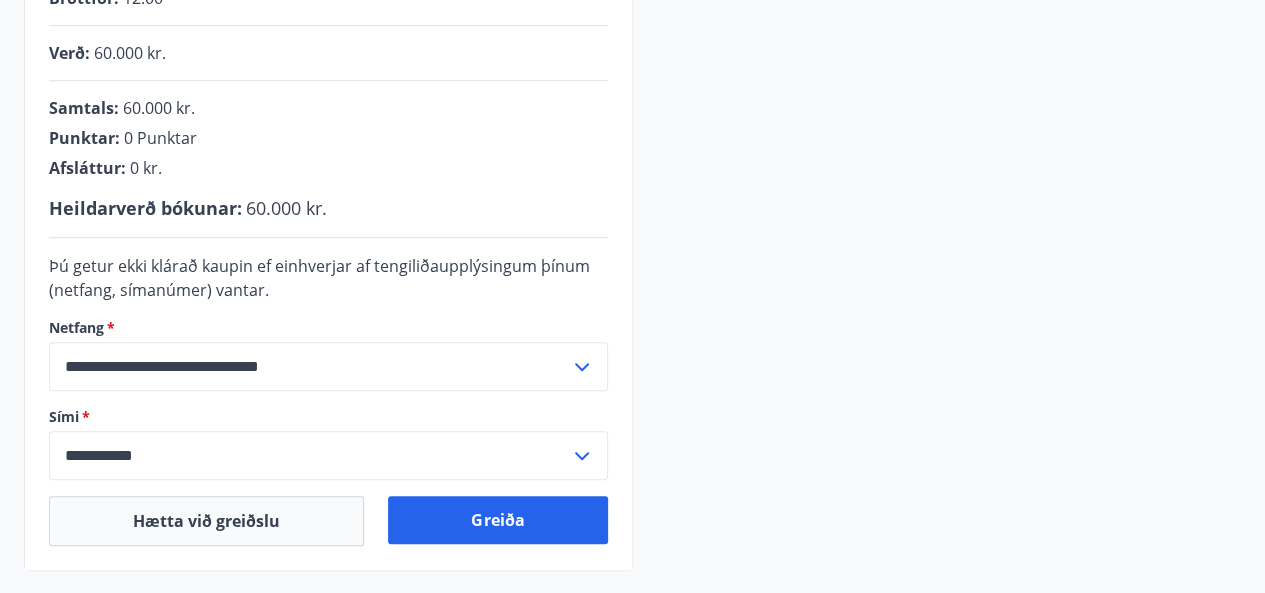 scroll, scrollTop: 479, scrollLeft: 0, axis: vertical 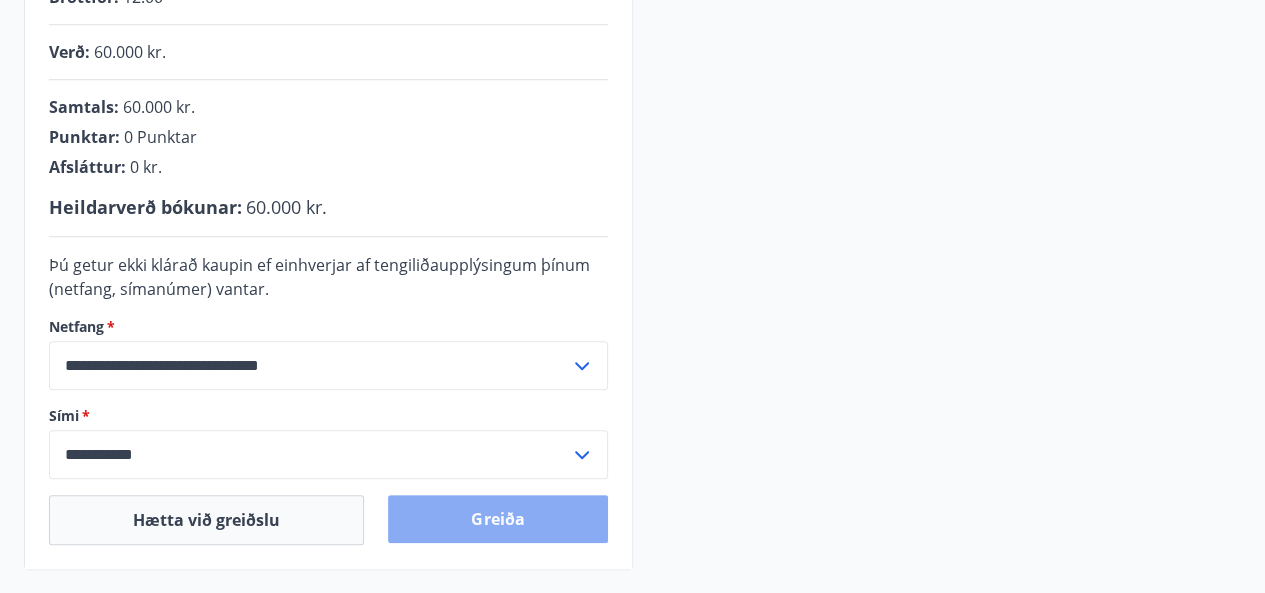 click on "Greiða" at bounding box center [497, 519] 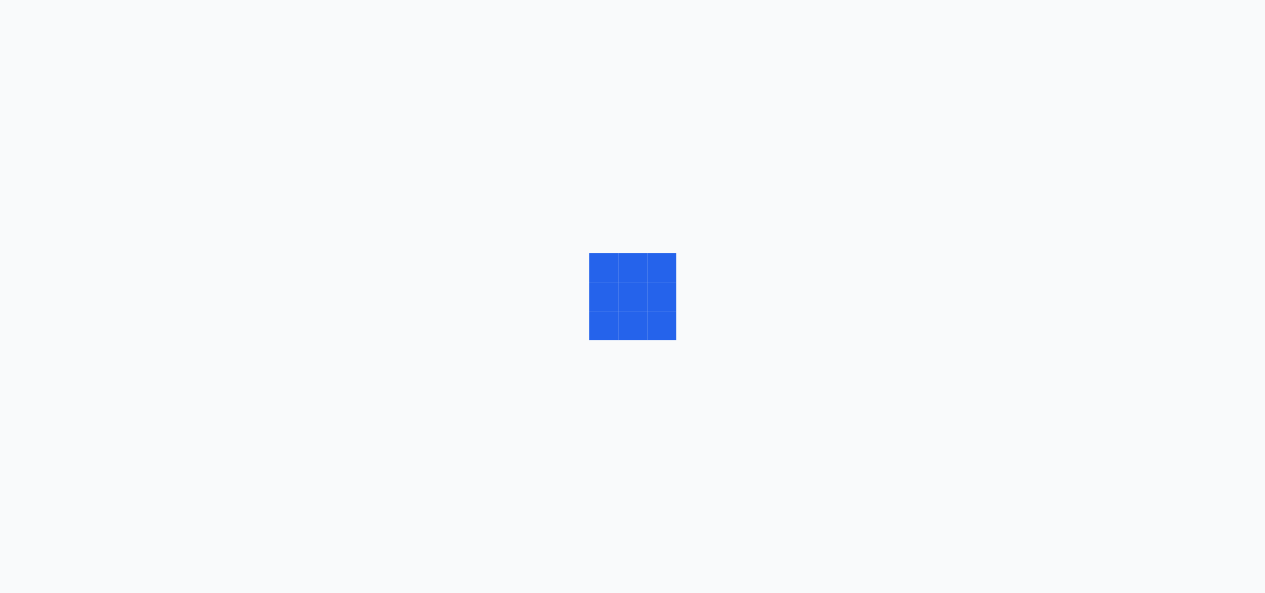 scroll, scrollTop: 0, scrollLeft: 0, axis: both 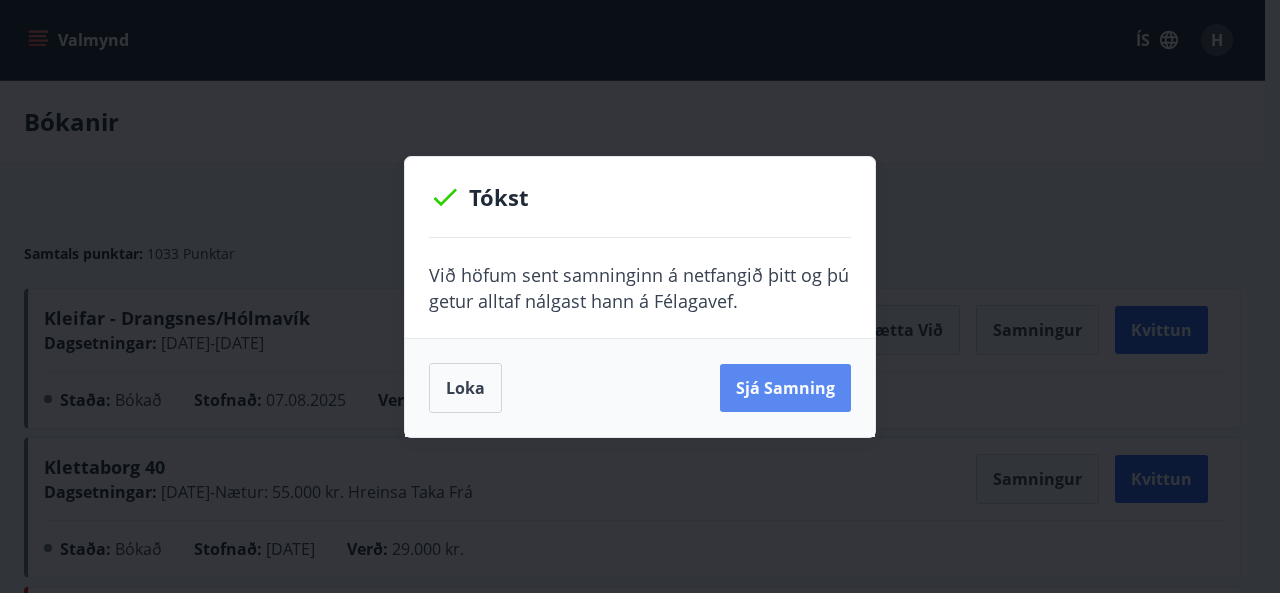 click on "Sjá samning" at bounding box center [785, 388] 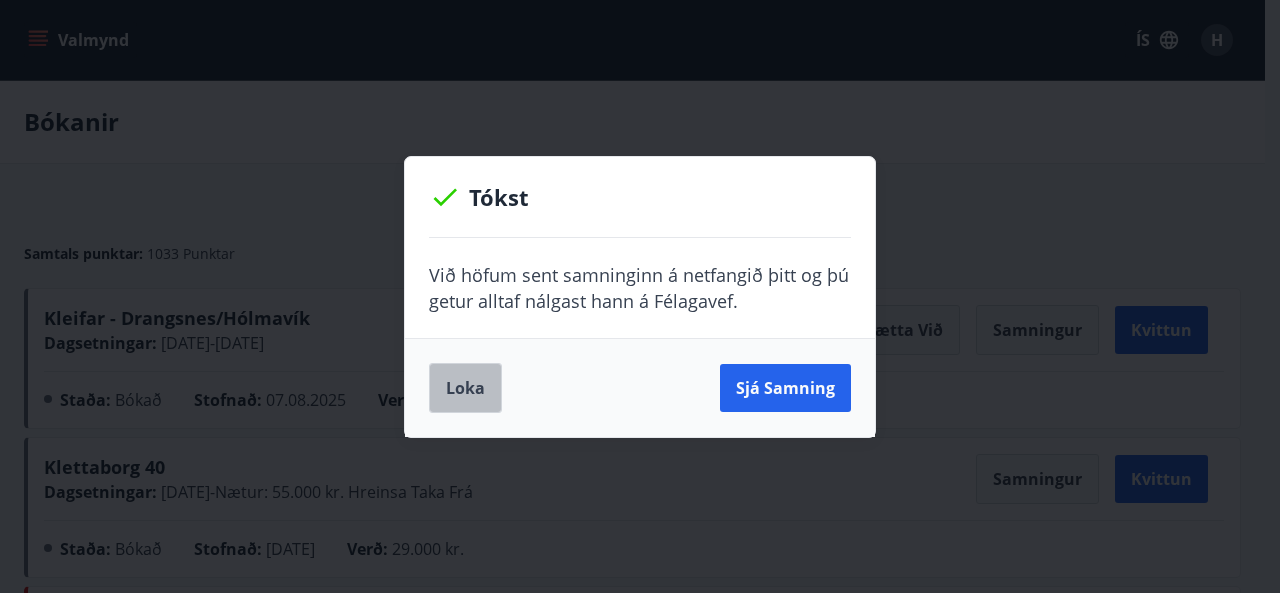 click on "Loka" at bounding box center [465, 388] 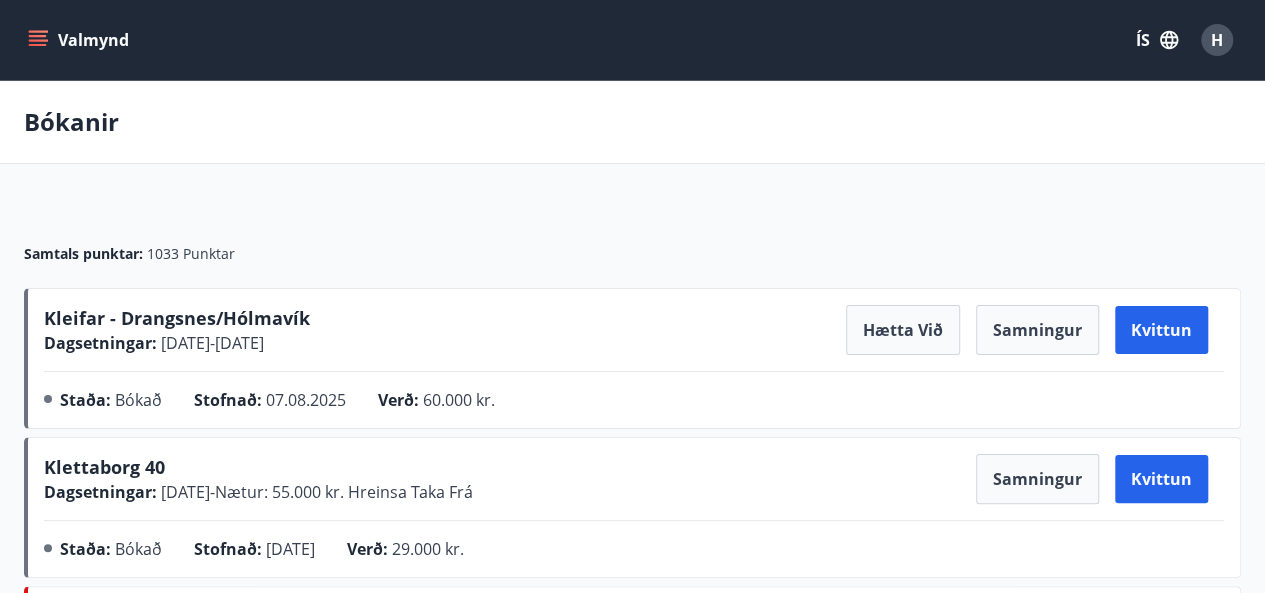 click on "Valmynd ÍS H" at bounding box center (632, 40) 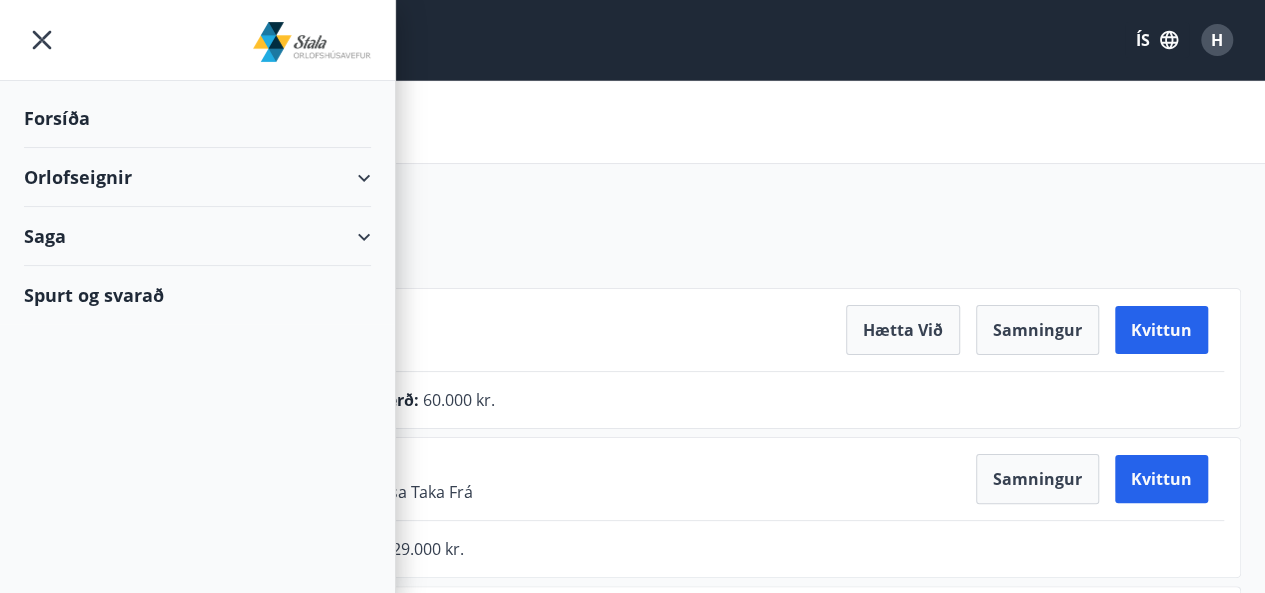 click on "Forsíða" at bounding box center [197, 118] 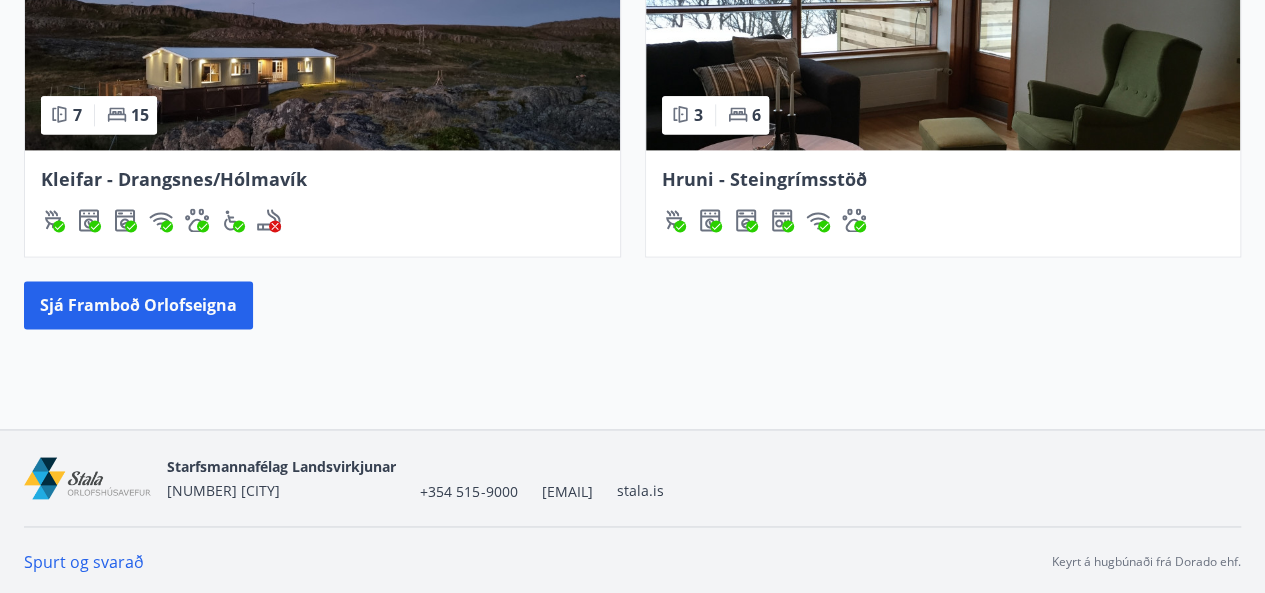 scroll, scrollTop: 1305, scrollLeft: 0, axis: vertical 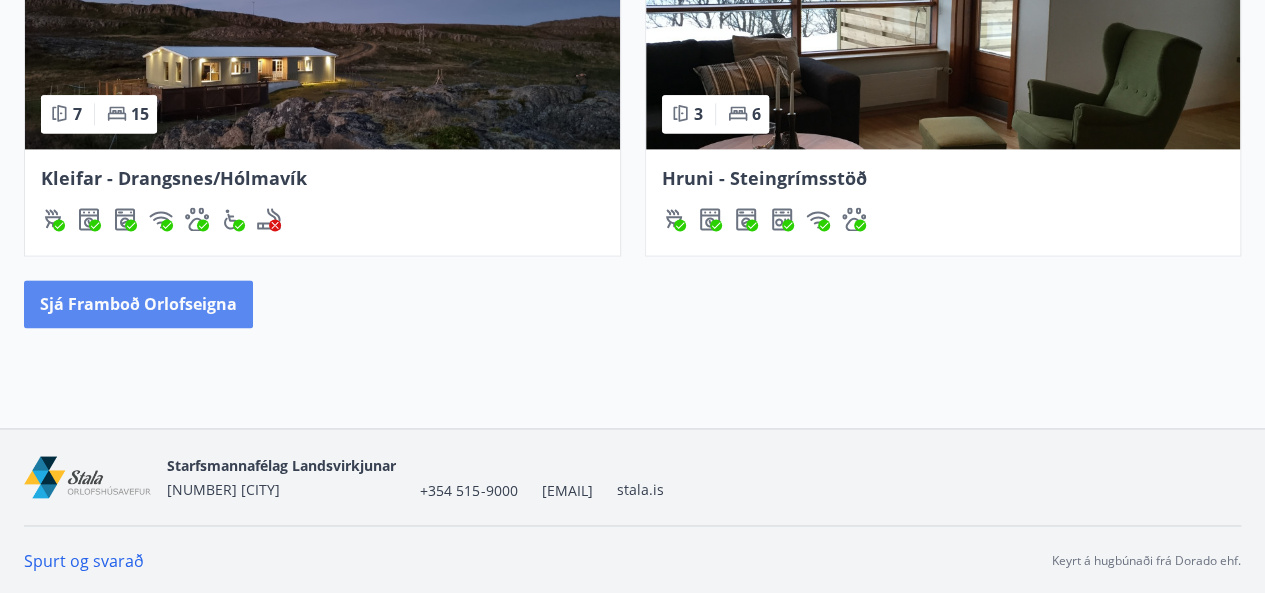 click on "Sjá framboð orlofseigna" at bounding box center [138, 304] 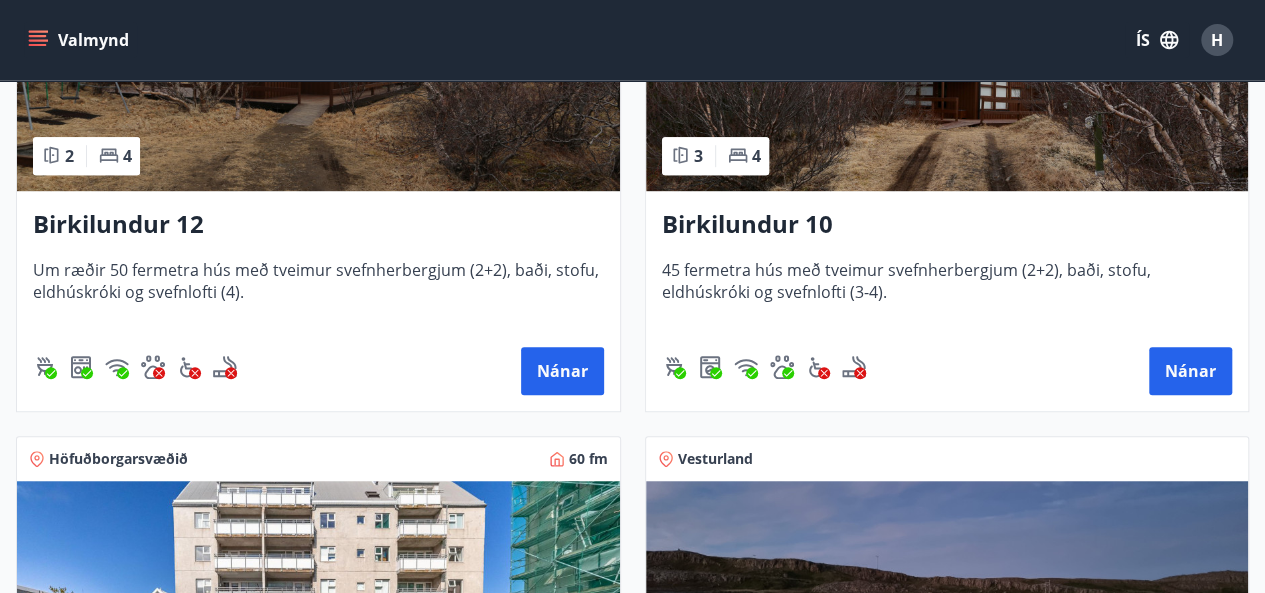 scroll, scrollTop: 550, scrollLeft: 0, axis: vertical 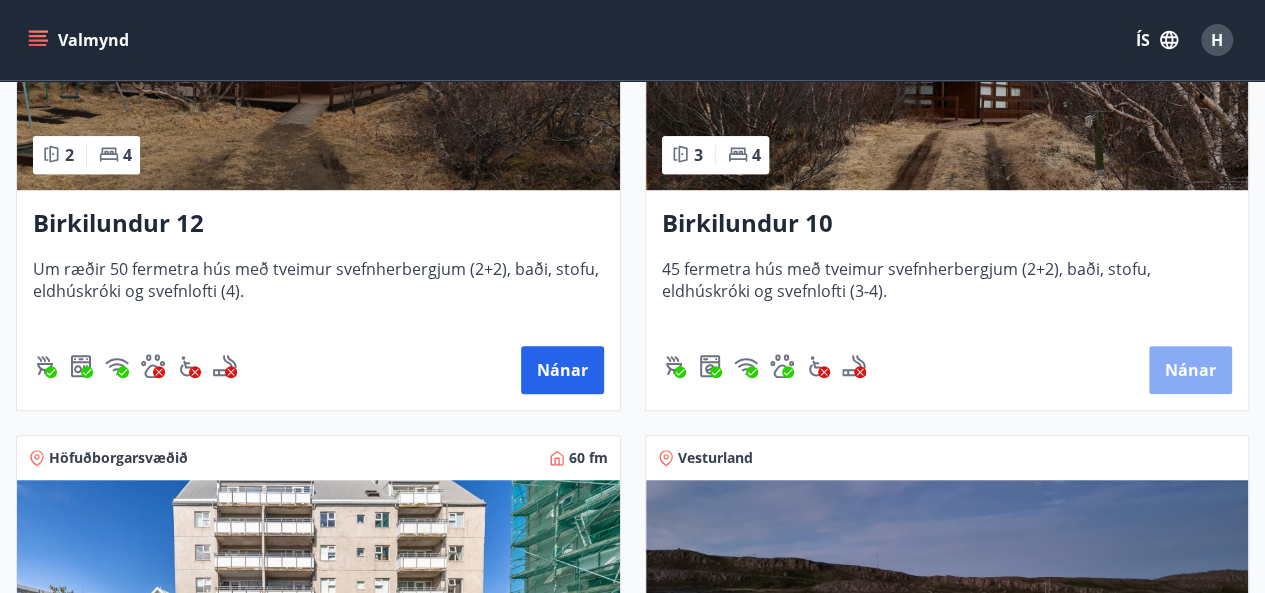 click on "Nánar" at bounding box center [1190, 370] 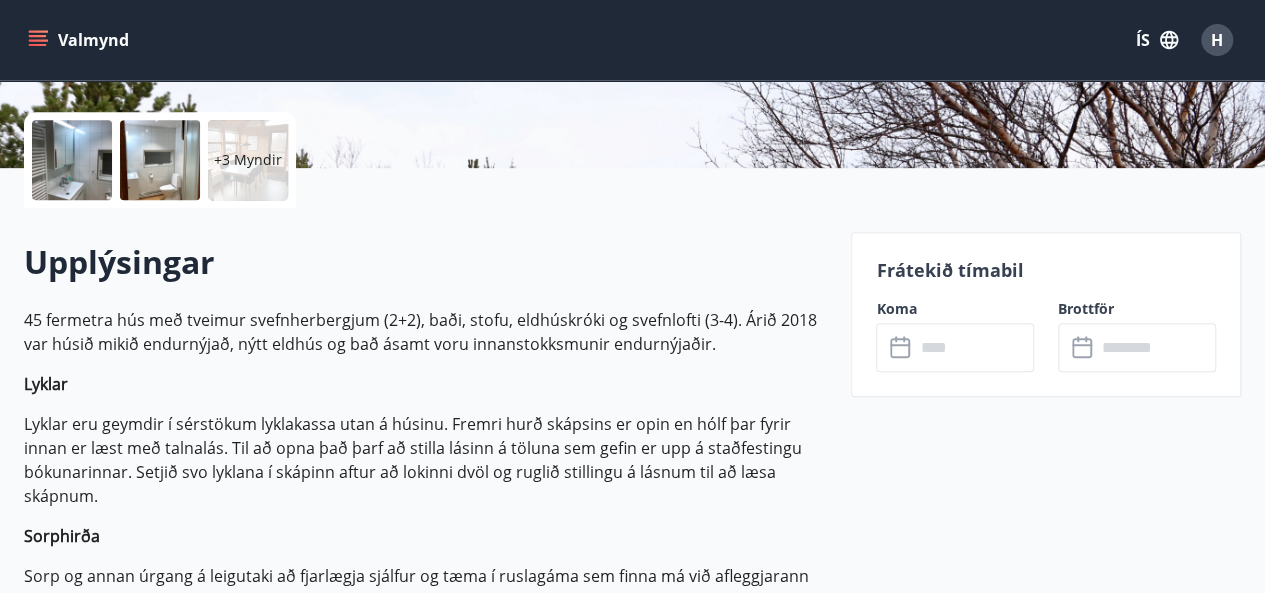 scroll, scrollTop: 437, scrollLeft: 0, axis: vertical 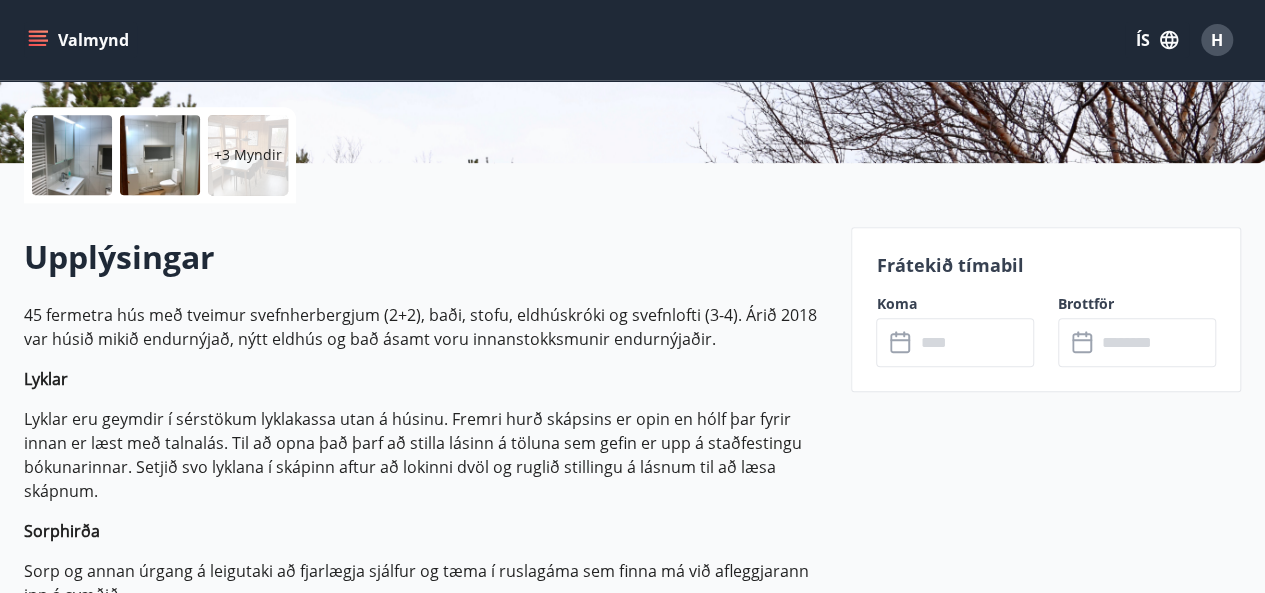 click at bounding box center [974, 342] 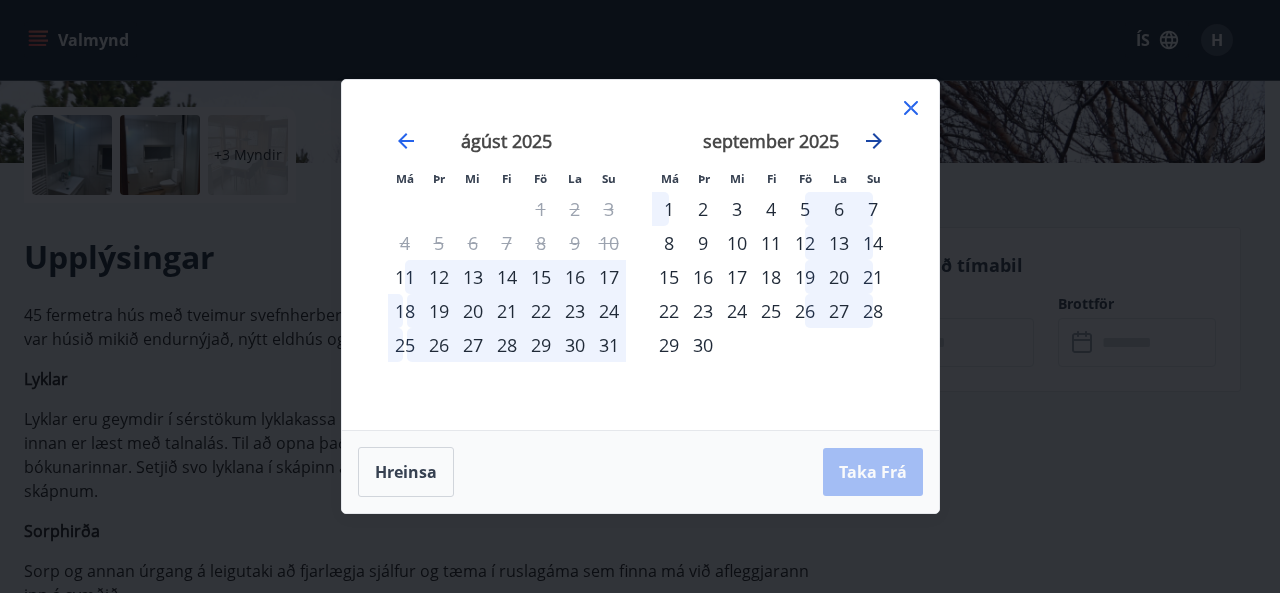 click 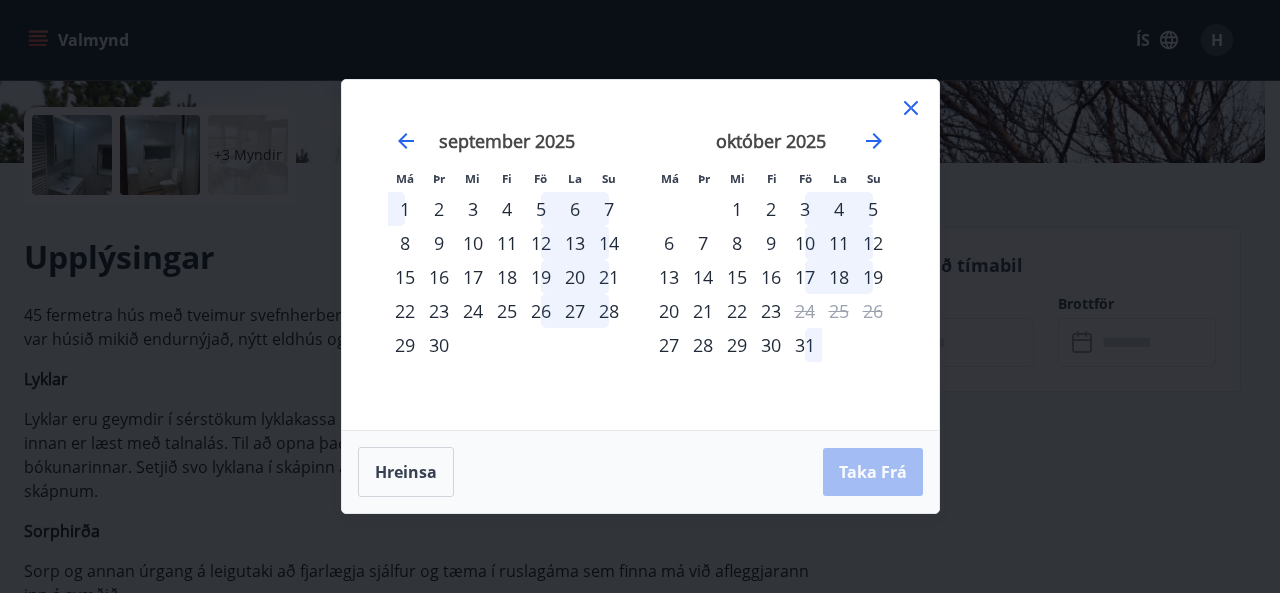 click on "10" at bounding box center (805, 243) 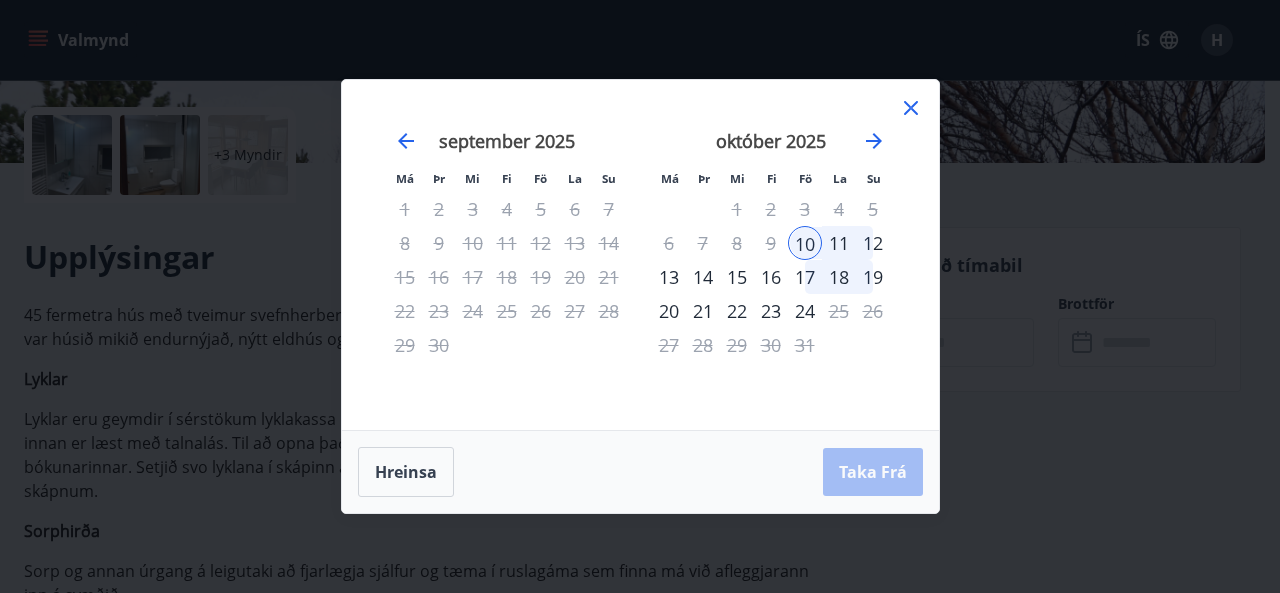 click on "13" at bounding box center (669, 277) 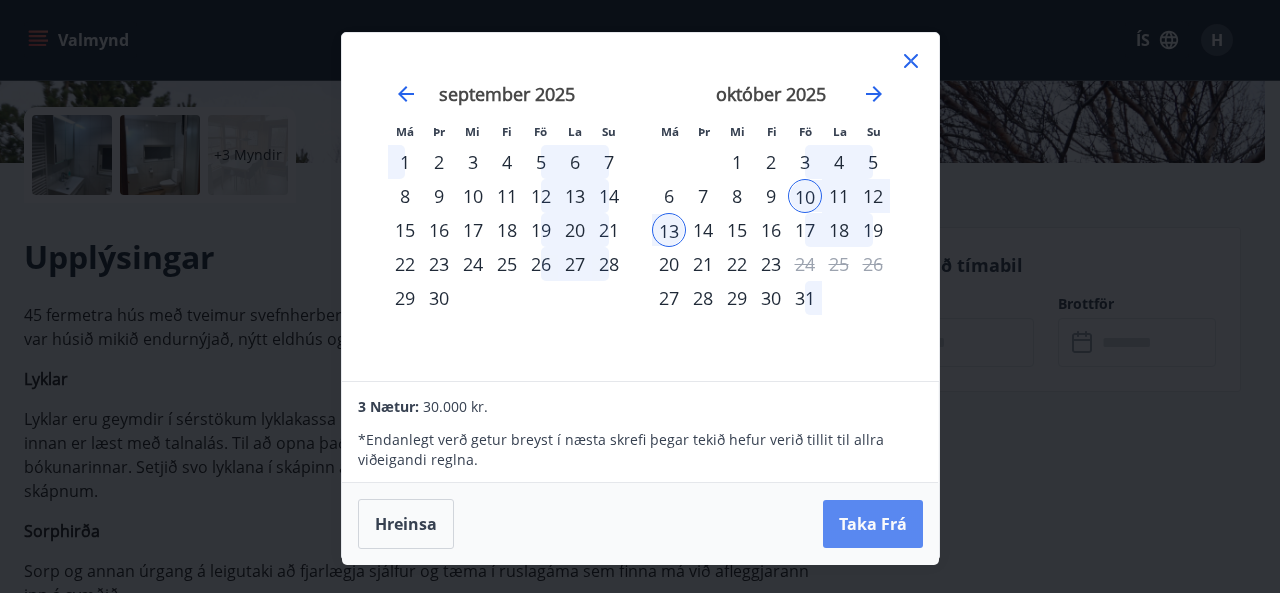 click on "Taka Frá" at bounding box center [873, 524] 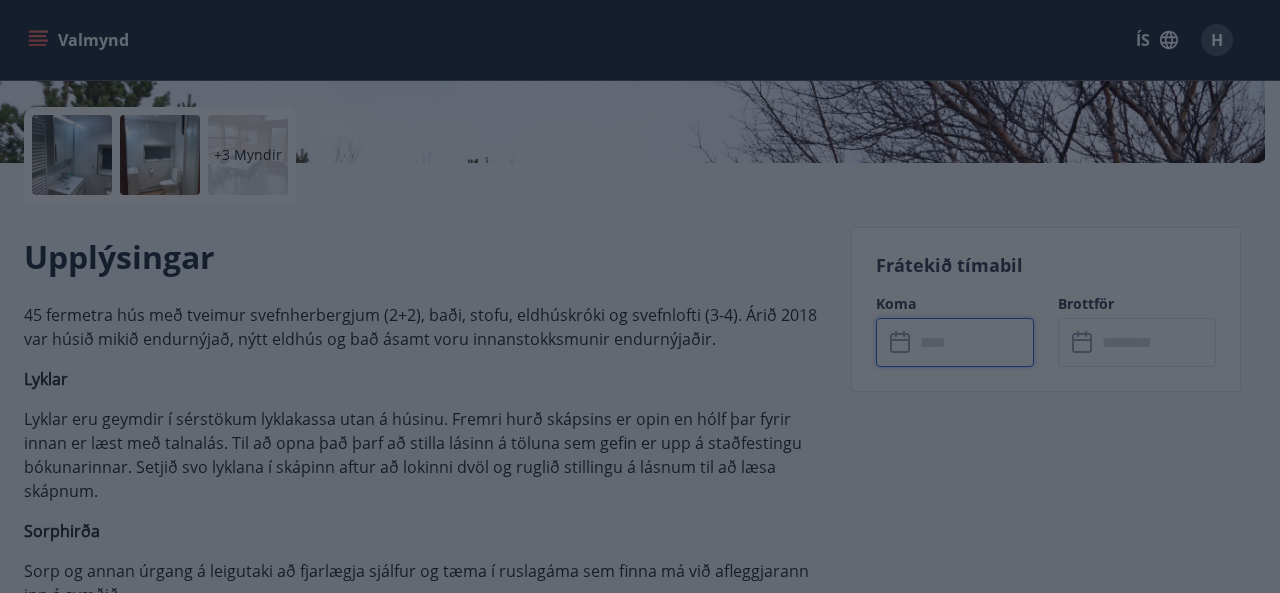 type on "******" 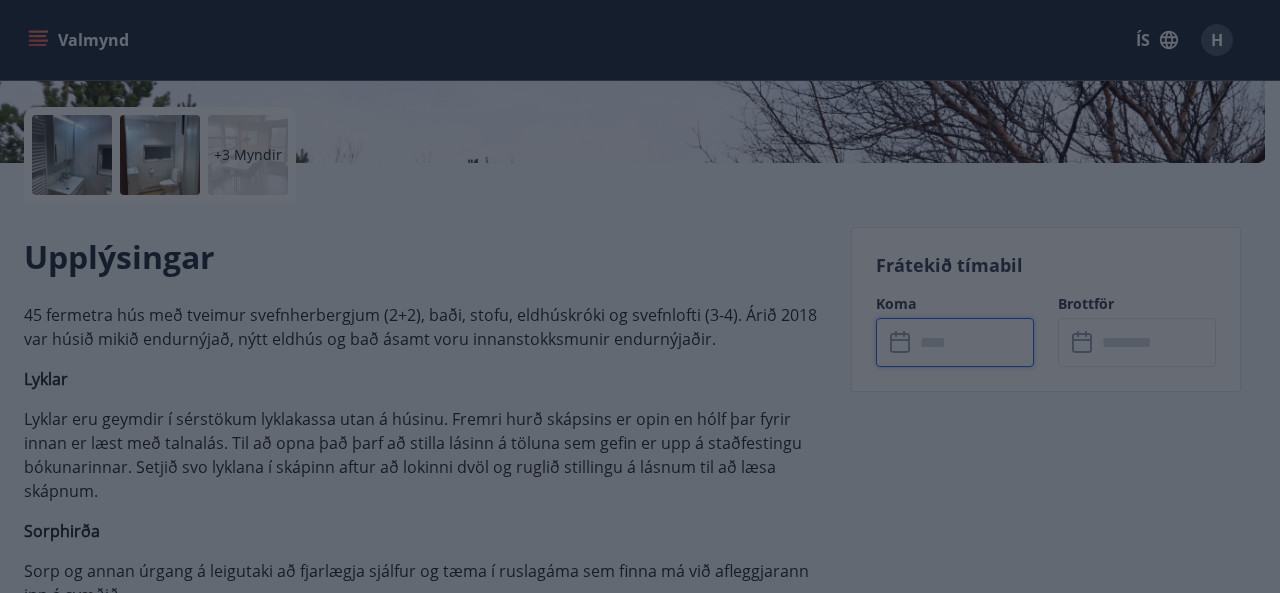 type on "******" 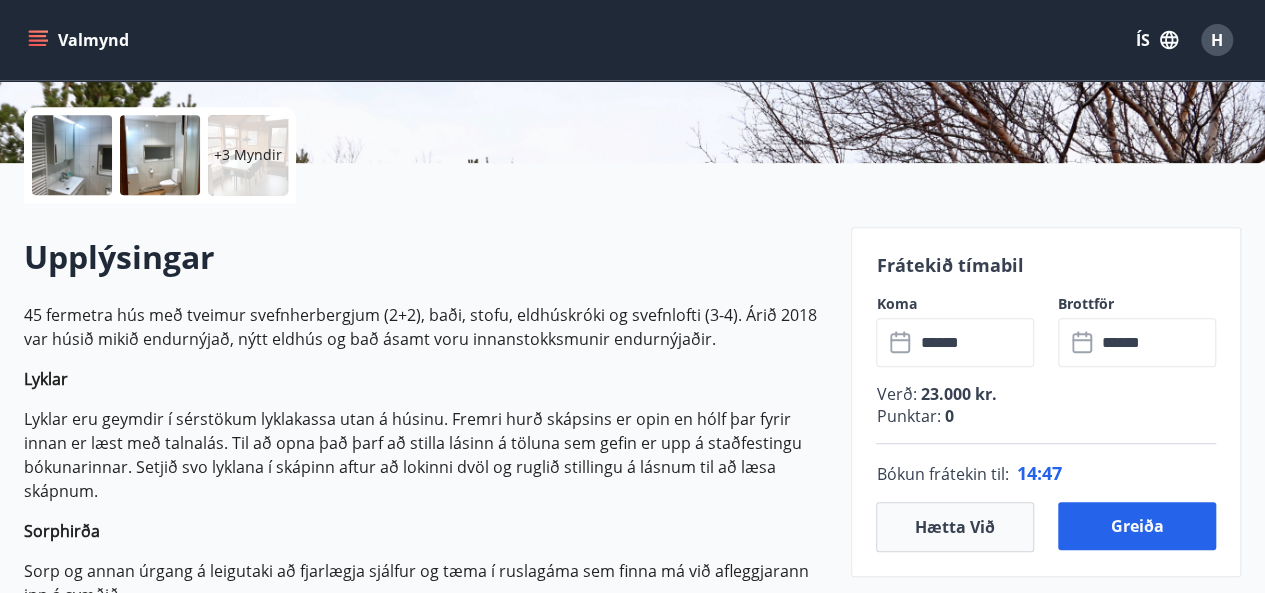 click on "Lyklar eru geymdir í sérstökum lyklakassa utan á húsinu. Fremri hurð skápsins er opin en hólf þar fyrir innan er læst með talnalás. Til að opna það þarf að stilla lásinn á töluna sem gefin er upp á staðfestingu bókunarinnar. Setjið svo lyklana í skápinn aftur að lokinni dvöl og ruglið stillingu á lásnum til að læsa skápnum." at bounding box center [425, 455] 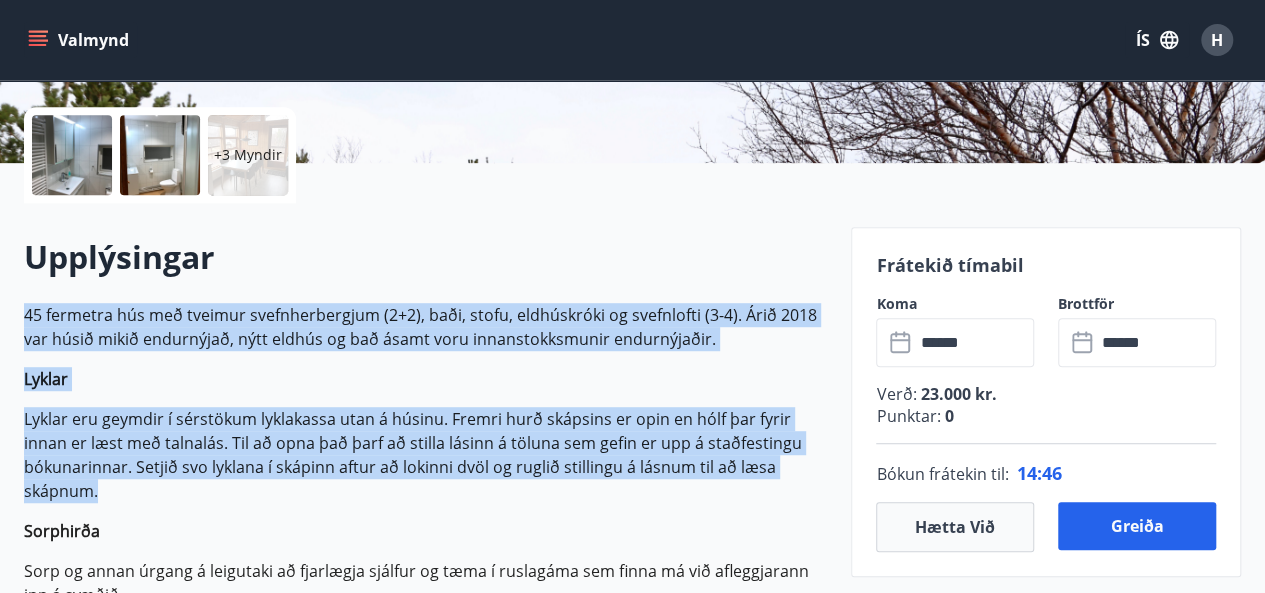 drag, startPoint x: 710, startPoint y: 482, endPoint x: 736, endPoint y: 345, distance: 139.44533 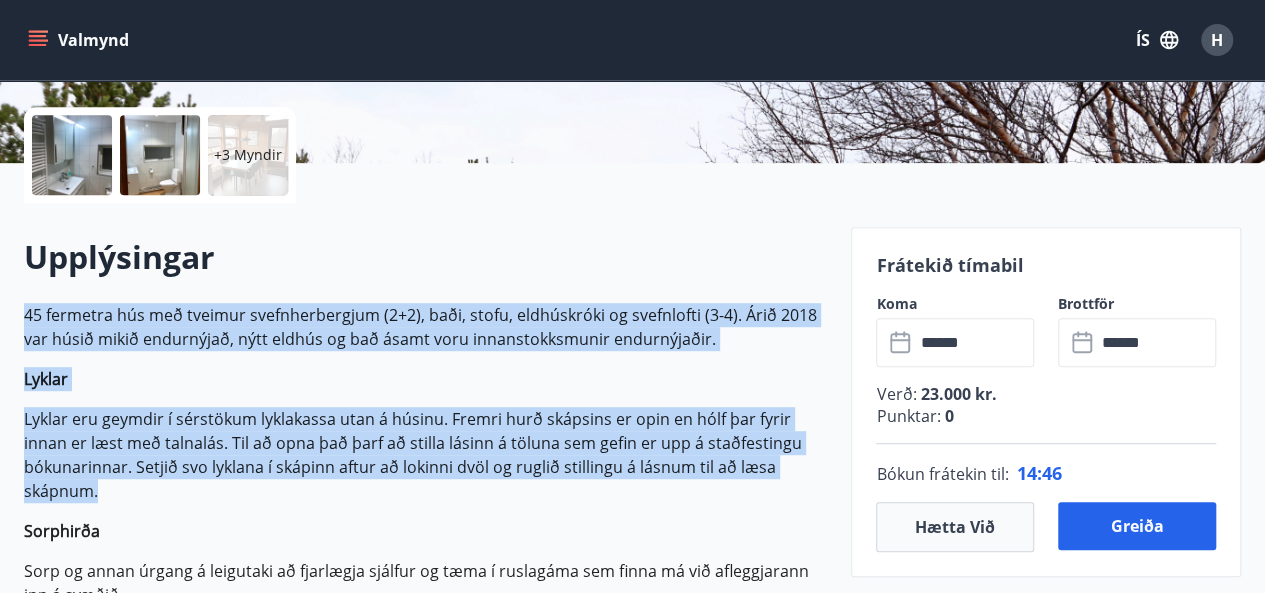 click on "45 fermetra hús með tveimur svefnherbergjum (2+2), baði, stofu, eldhúskróki og svefnlofti (3-4). Árið [YEAR] var húsið mikið endurnýjað, nýtt eldhús og bað ásamt voru innanstokksmunir endurnýjaðir.
Lyklar
Lyklar eru geymdir í sérstökum lyklakassa utan á húsinu. Fremri hurð skápsins er opin en hólf þar fyrir innan er læst með talnalás. Til að opna það þarf að stilla lásinn á töluna sem gefin er upp á staðfestingu bókunarinnar. Setjið svo lyklana í skápinn aftur að lokinni dvöl og ruglið stillingu á lásnum til að læsa skápnum.
Sorphirða
Sorp og annan úrgang á leigutaki að fjarlægja sjálfur og tæma í ruslagáma sem finna má við afleggjarann inn á svæðið.
Ábendingar
Ef eitthvað er ekki eins og það á að vera eða leigutaki hafi eitthvað út á ástand hússins að setja skal viðkomandi tilkynna það eftirlitsmanni eða senda tölvupóst á  [EMAIL]
Brottför
Sjá verðskrá undir  spurt og svarað" at bounding box center [425, 984] 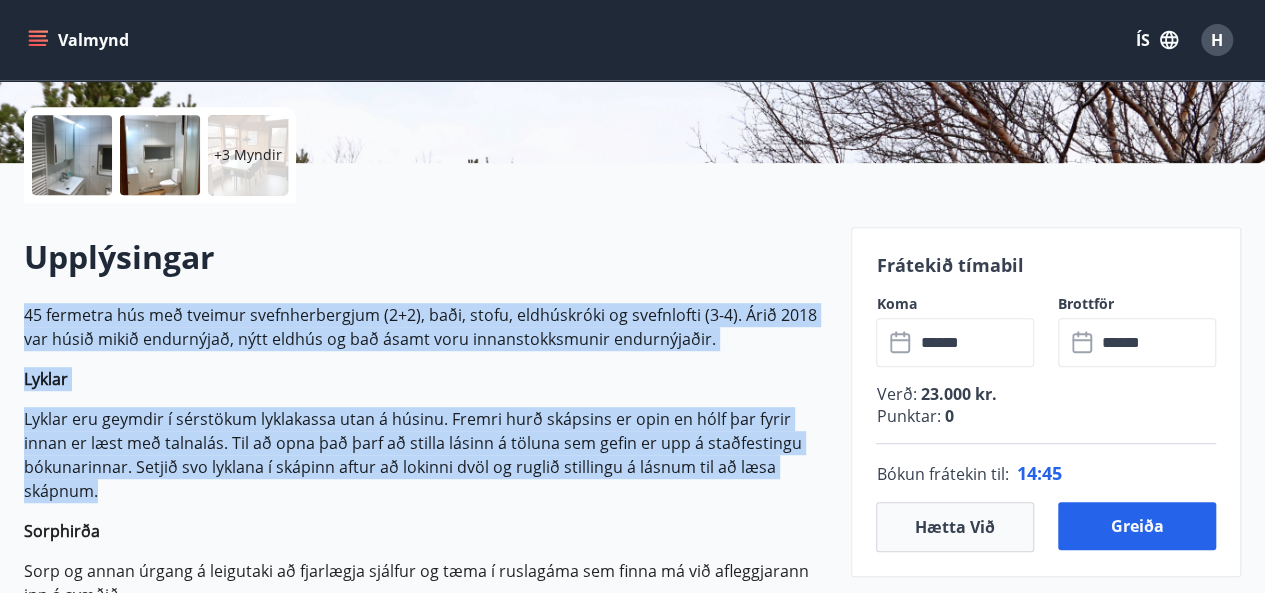 click on "45 fermetra hús með tveimur svefnherbergjum (2+2), baði, stofu, eldhúskróki og svefnlofti (3-4). Árið 2018 var húsið mikið endurnýjað, nýtt eldhús og bað ásamt voru innanstokksmunir endurnýjaðir." at bounding box center [425, 327] 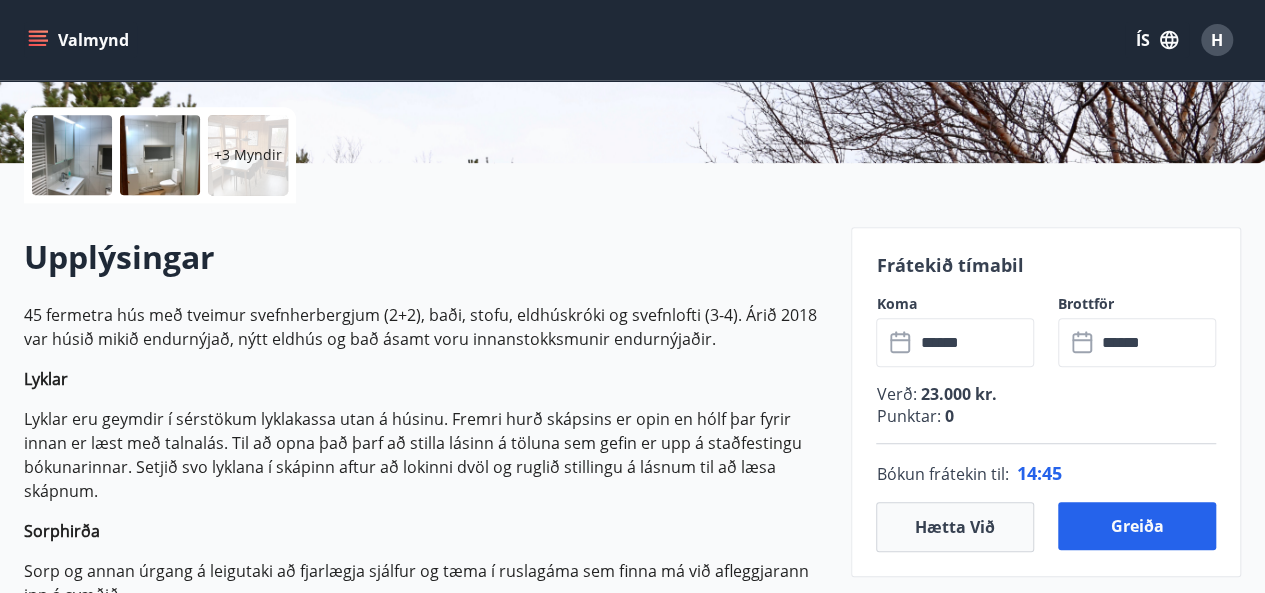 click on "45 fermetra hús með tveimur svefnherbergjum (2+2), baði, stofu, eldhúskróki og svefnlofti (3-4). Árið 2018 var húsið mikið endurnýjað, nýtt eldhús og bað ásamt voru innanstokksmunir endurnýjaðir." at bounding box center (425, 327) 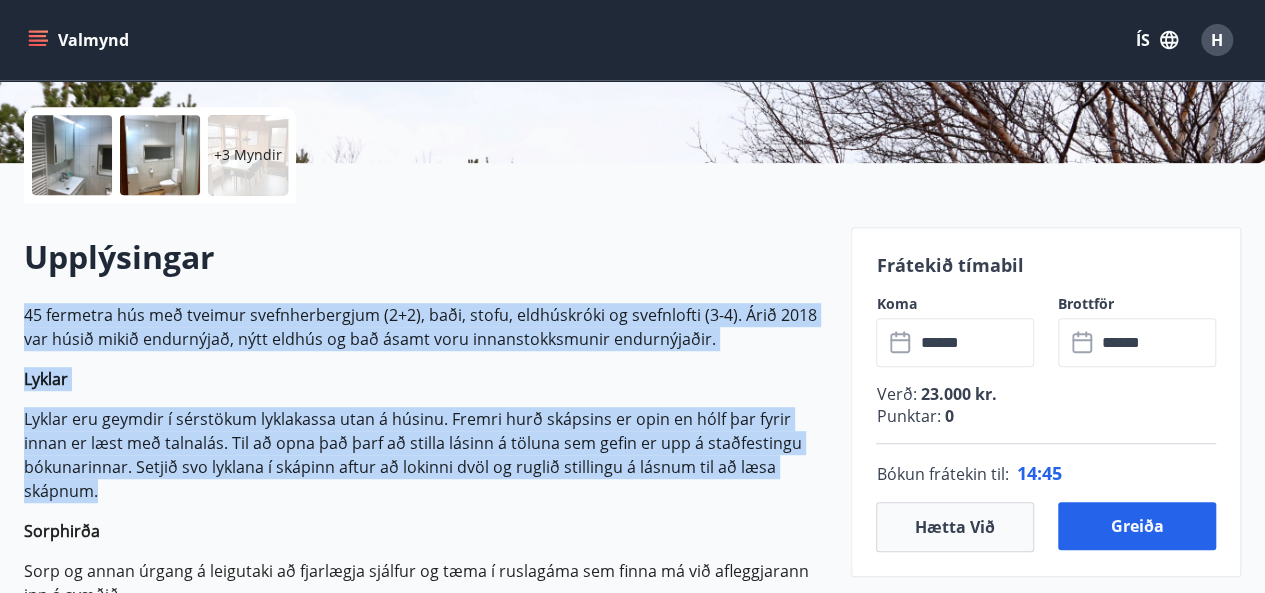 drag, startPoint x: 736, startPoint y: 345, endPoint x: 714, endPoint y: 447, distance: 104.34558 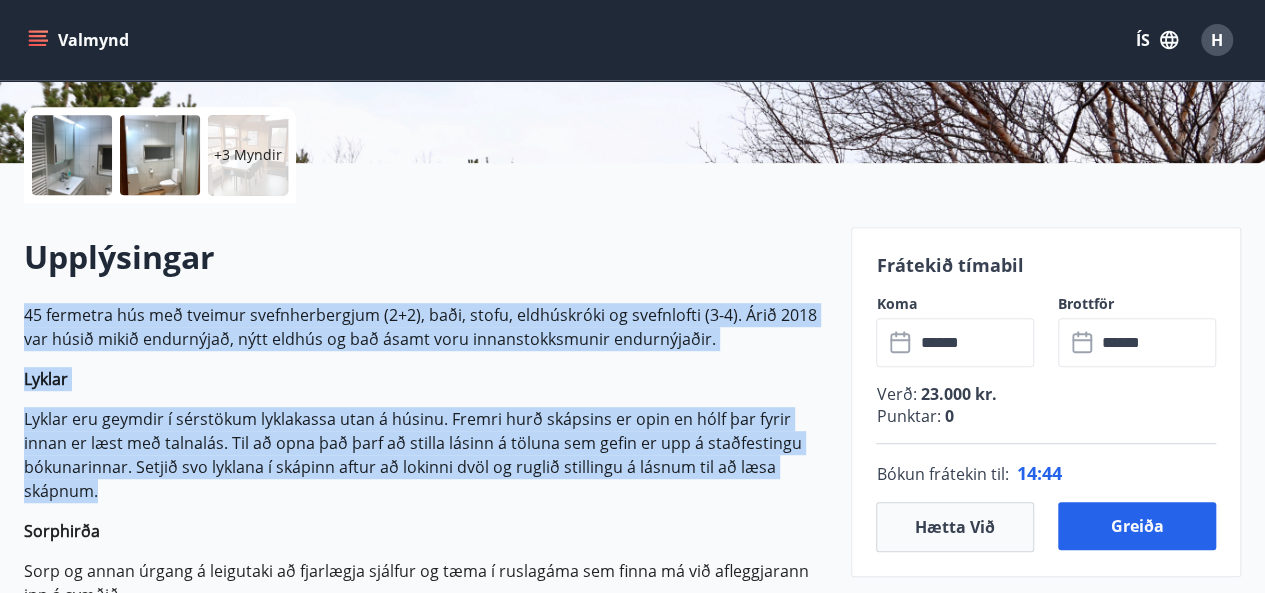 click on "Lyklar eru geymdir í sérstökum lyklakassa utan á húsinu. Fremri hurð skápsins er opin en hólf þar fyrir innan er læst með talnalás. Til að opna það þarf að stilla lásinn á töluna sem gefin er upp á staðfestingu bókunarinnar. Setjið svo lyklana í skápinn aftur að lokinni dvöl og ruglið stillingu á lásnum til að læsa skápnum." at bounding box center (425, 455) 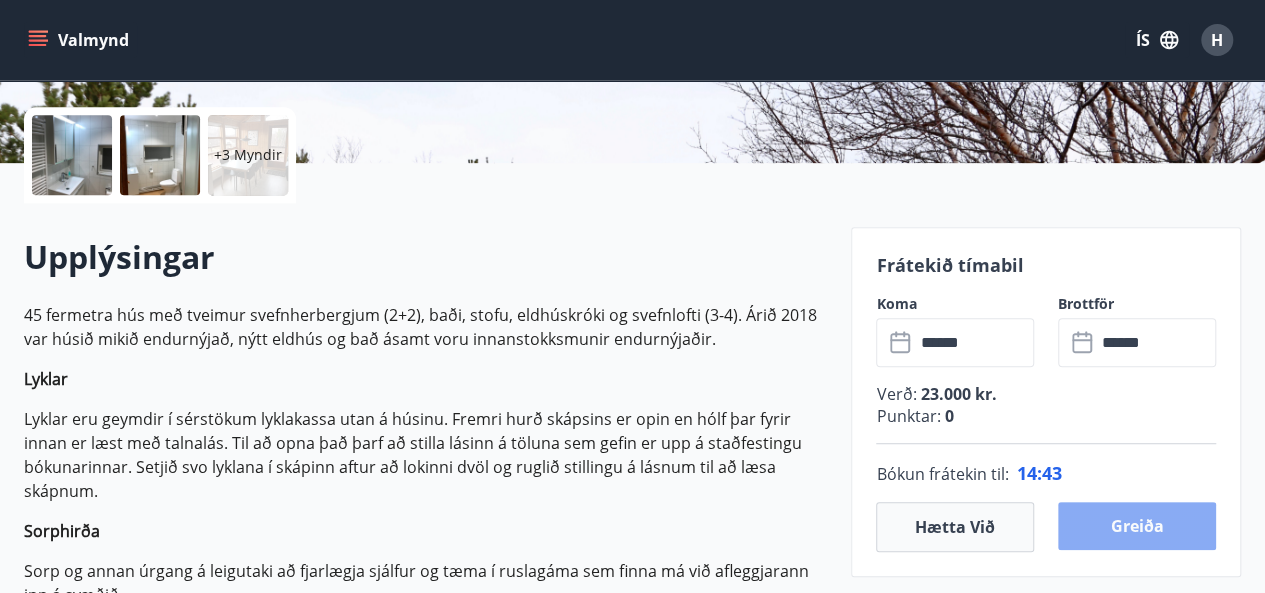 click on "Greiða" at bounding box center (1137, 526) 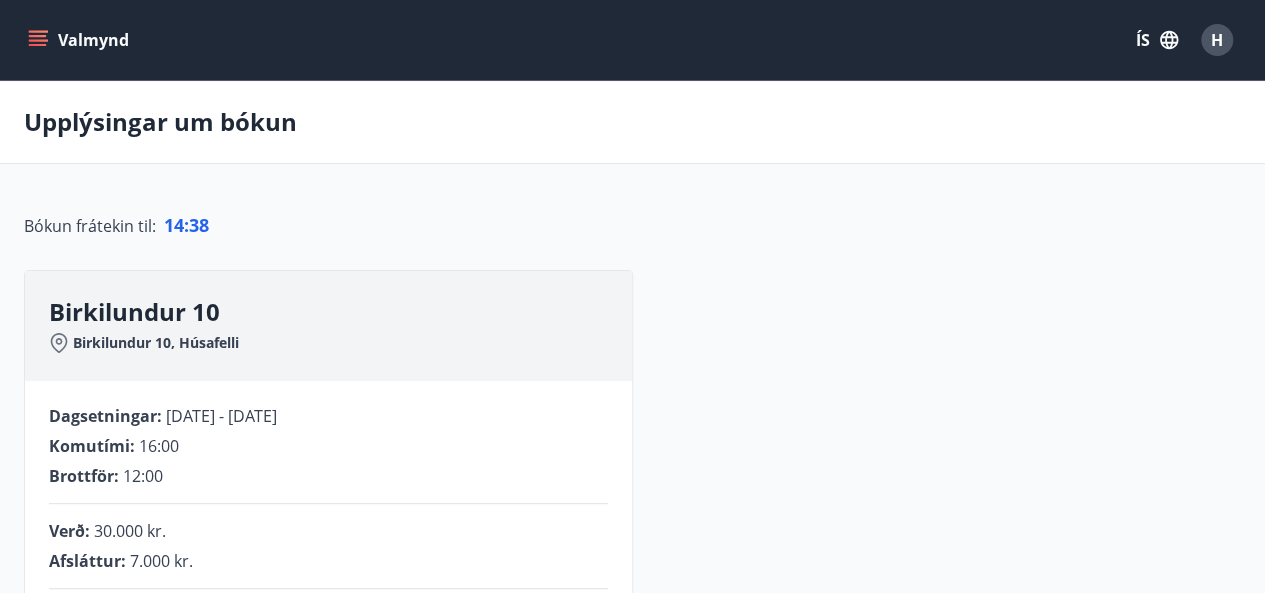 scroll, scrollTop: 731, scrollLeft: 0, axis: vertical 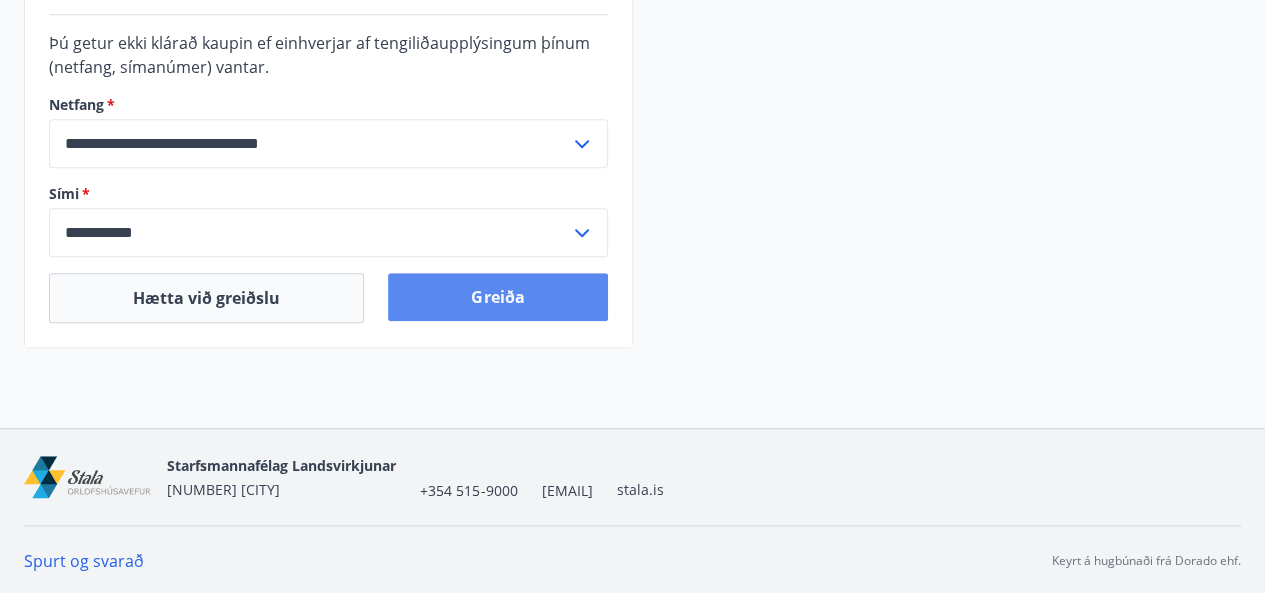 click on "Greiða" at bounding box center (497, 297) 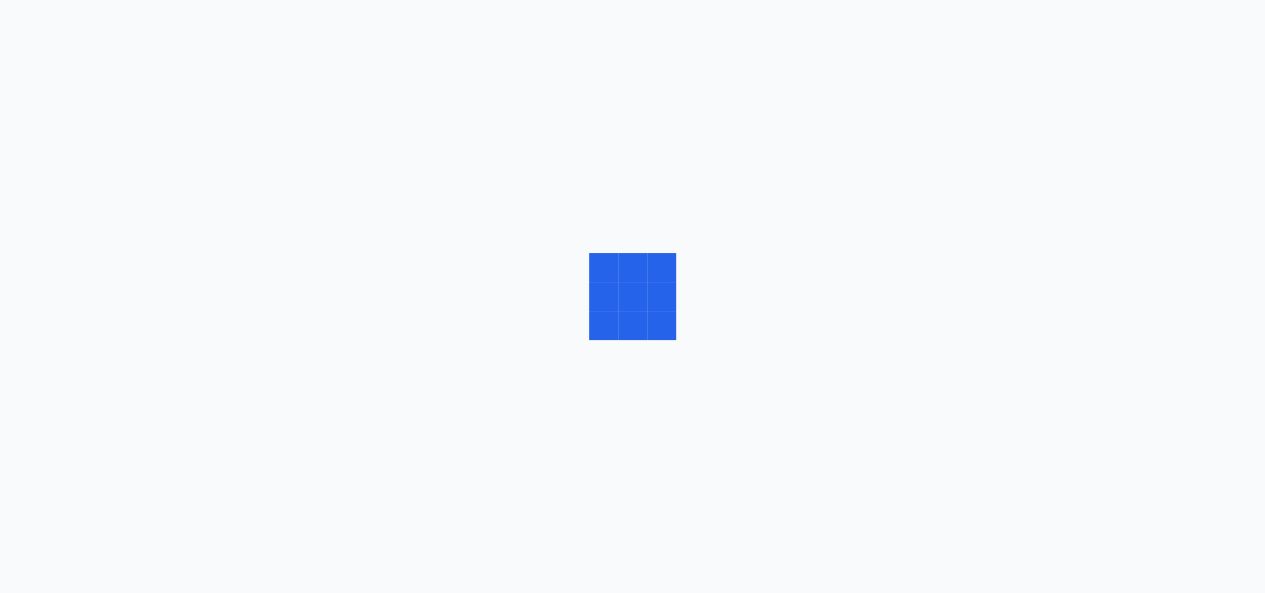 scroll, scrollTop: 0, scrollLeft: 0, axis: both 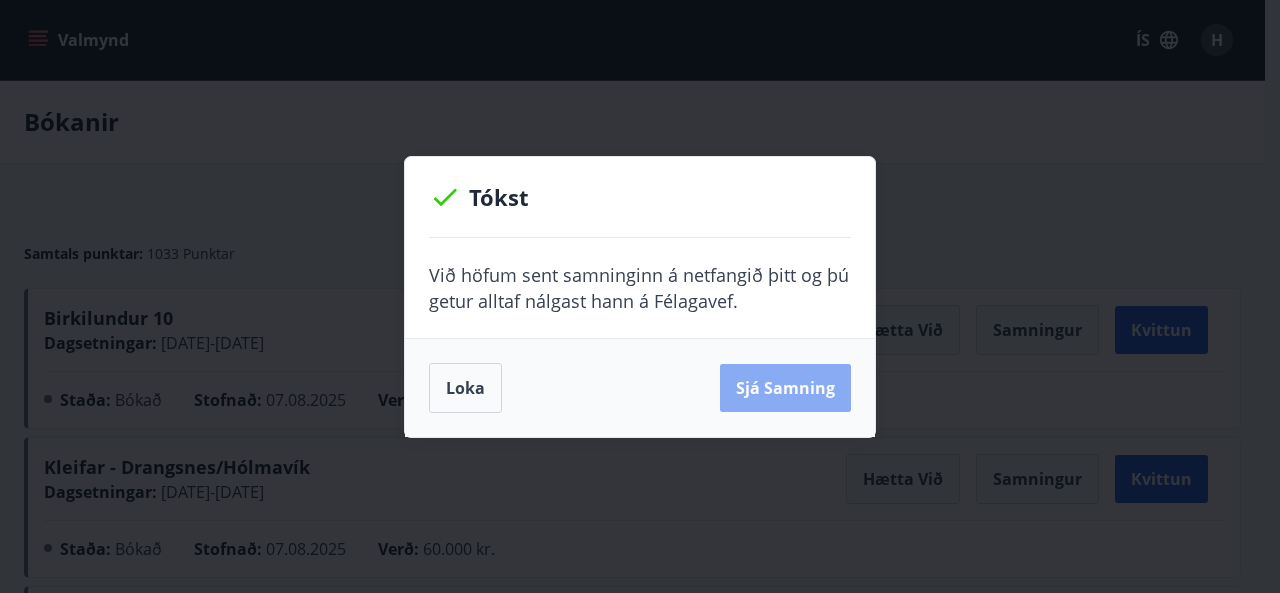 click on "Sjá samning" at bounding box center [785, 388] 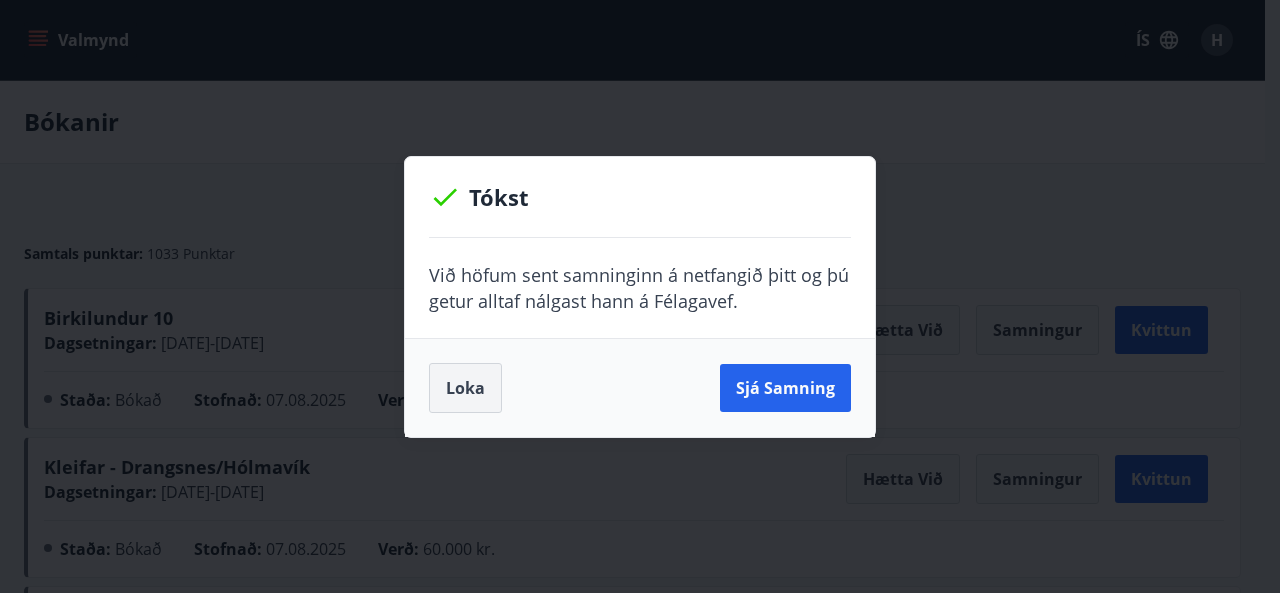 click on "Loka" at bounding box center [465, 388] 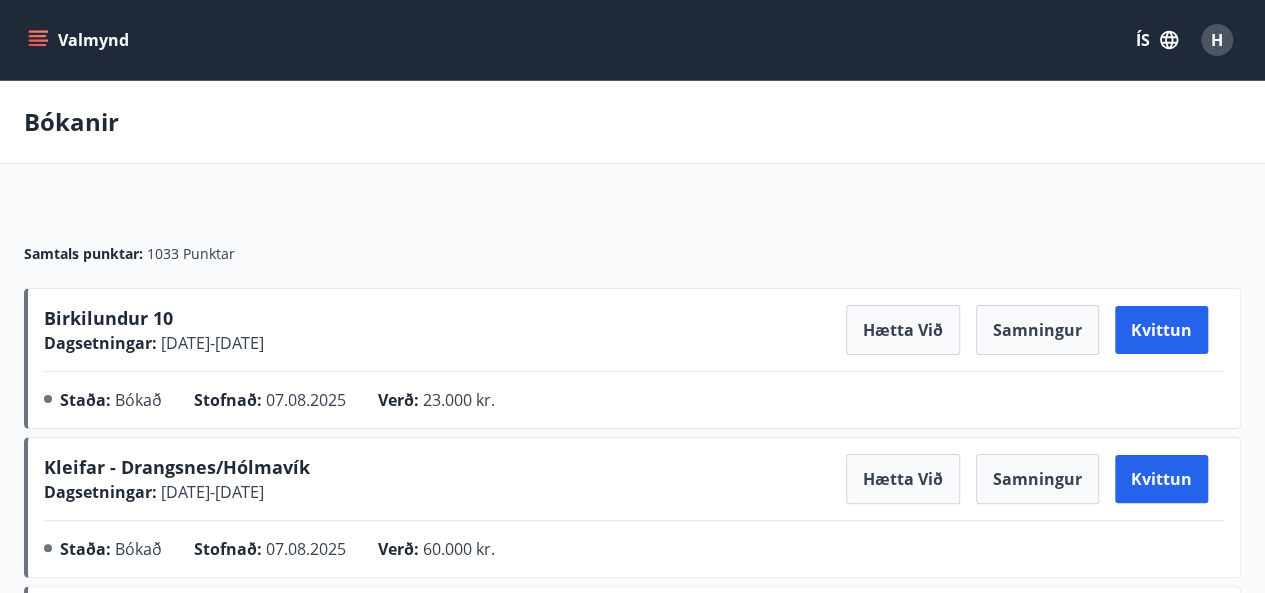 click on "Birkilundur 10" at bounding box center [108, 318] 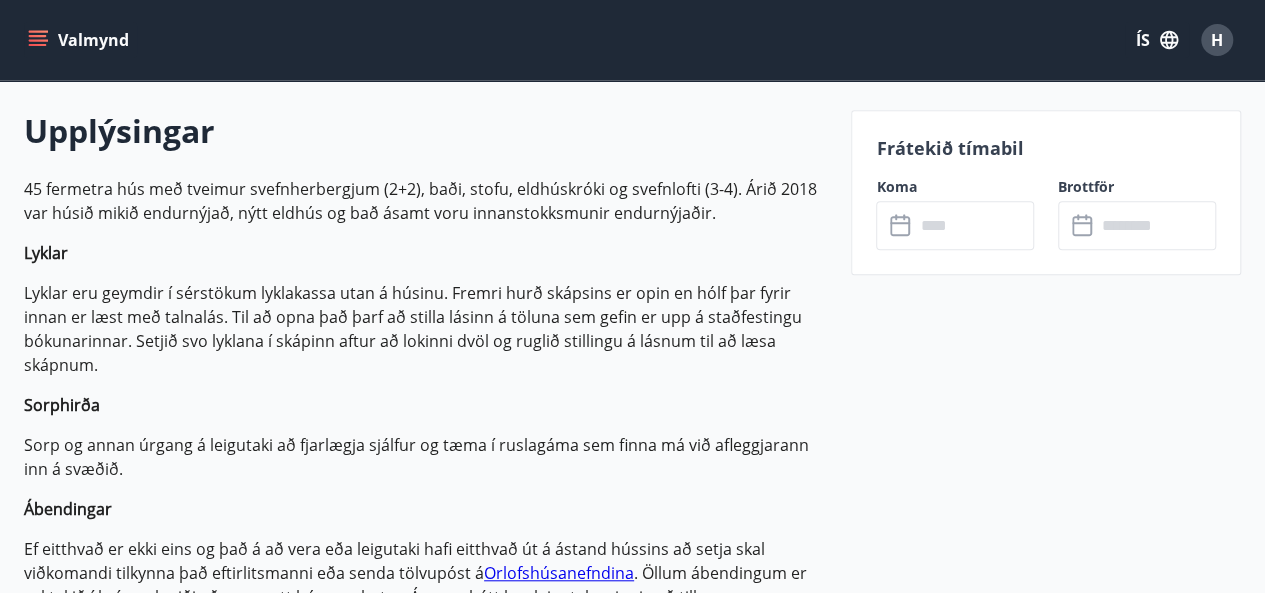 scroll, scrollTop: 566, scrollLeft: 0, axis: vertical 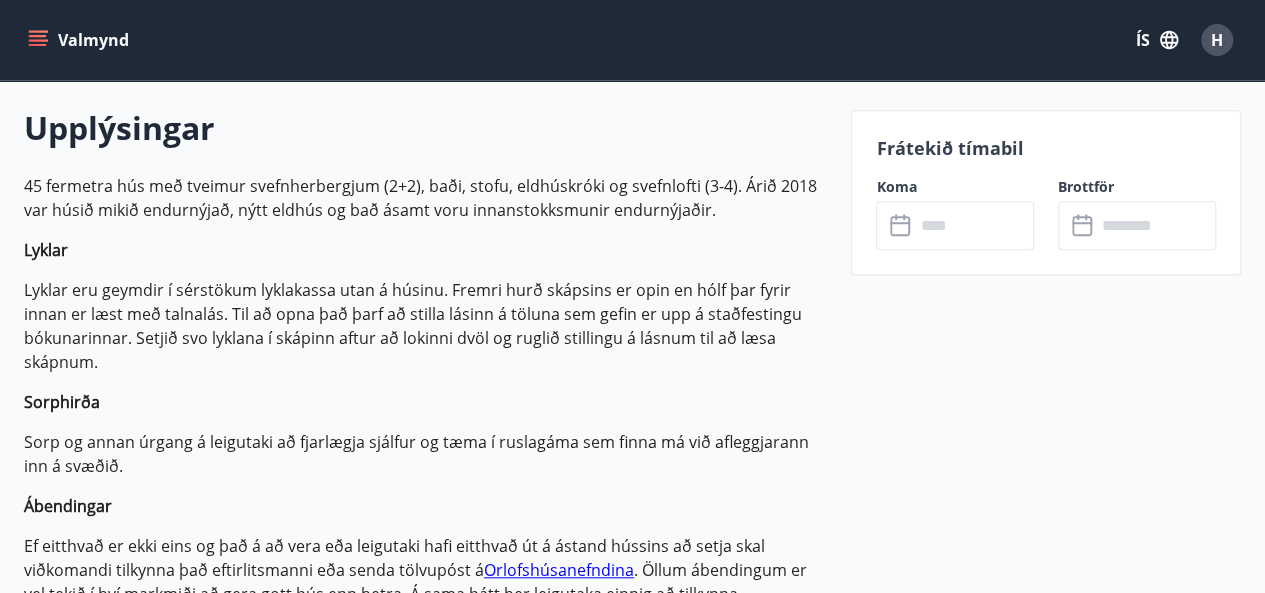 click on "Lyklar eru geymdir í sérstökum lyklakassa utan á húsinu. Fremri hurð skápsins er opin en hólf þar fyrir innan er læst með talnalás. Til að opna það þarf að stilla lásinn á töluna sem gefin er upp á staðfestingu bókunarinnar. Setjið svo lyklana í skápinn aftur að lokinni dvöl og ruglið stillingu á lásnum til að læsa skápnum." at bounding box center [425, 326] 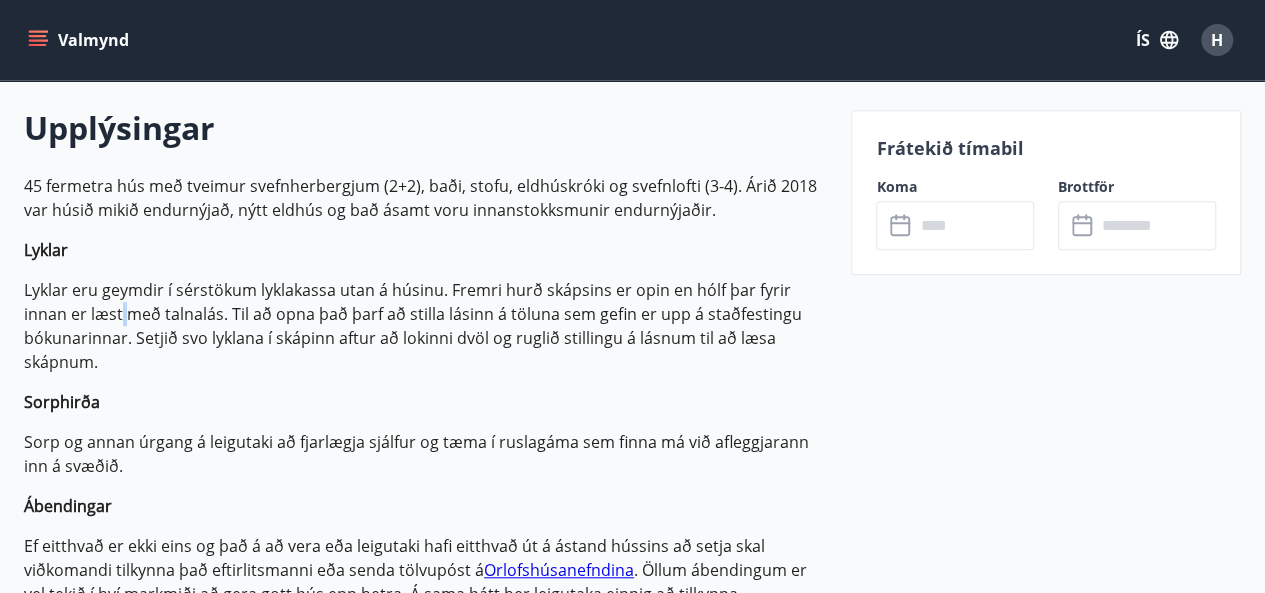 click on "Lyklar eru geymdir í sérstökum lyklakassa utan á húsinu. Fremri hurð skápsins er opin en hólf þar fyrir innan er læst með talnalás. Til að opna það þarf að stilla lásinn á töluna sem gefin er upp á staðfestingu bókunarinnar. Setjið svo lyklana í skápinn aftur að lokinni dvöl og ruglið stillingu á lásnum til að læsa skápnum." at bounding box center (425, 326) 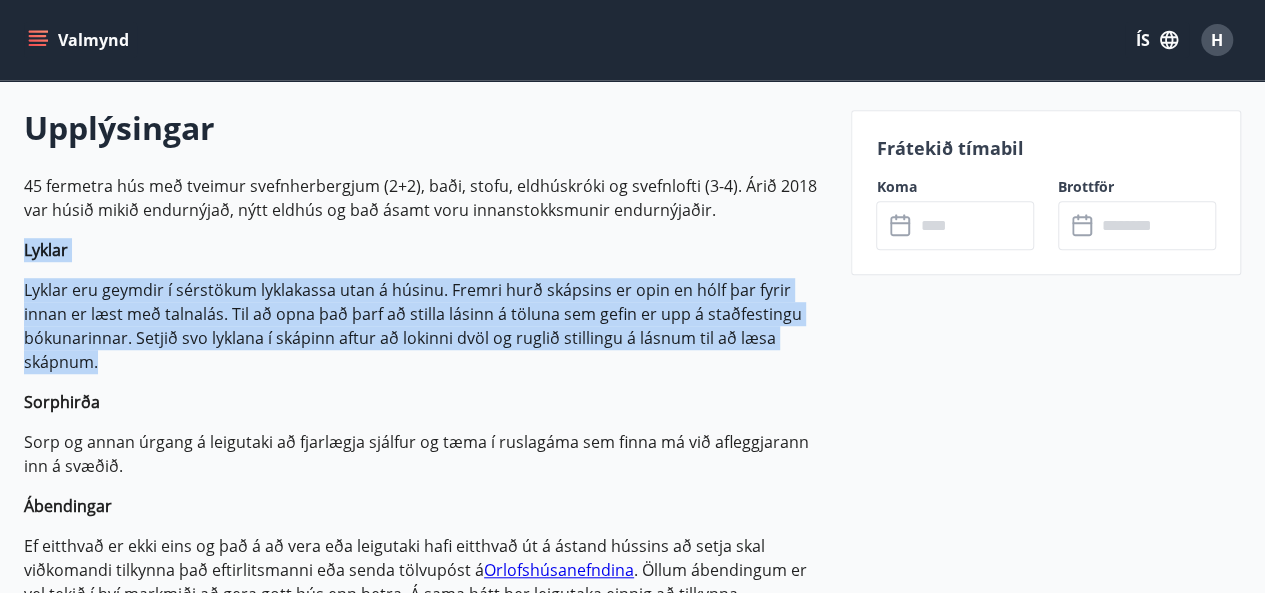 drag, startPoint x: 123, startPoint y: 319, endPoint x: 174, endPoint y: 252, distance: 84.20214 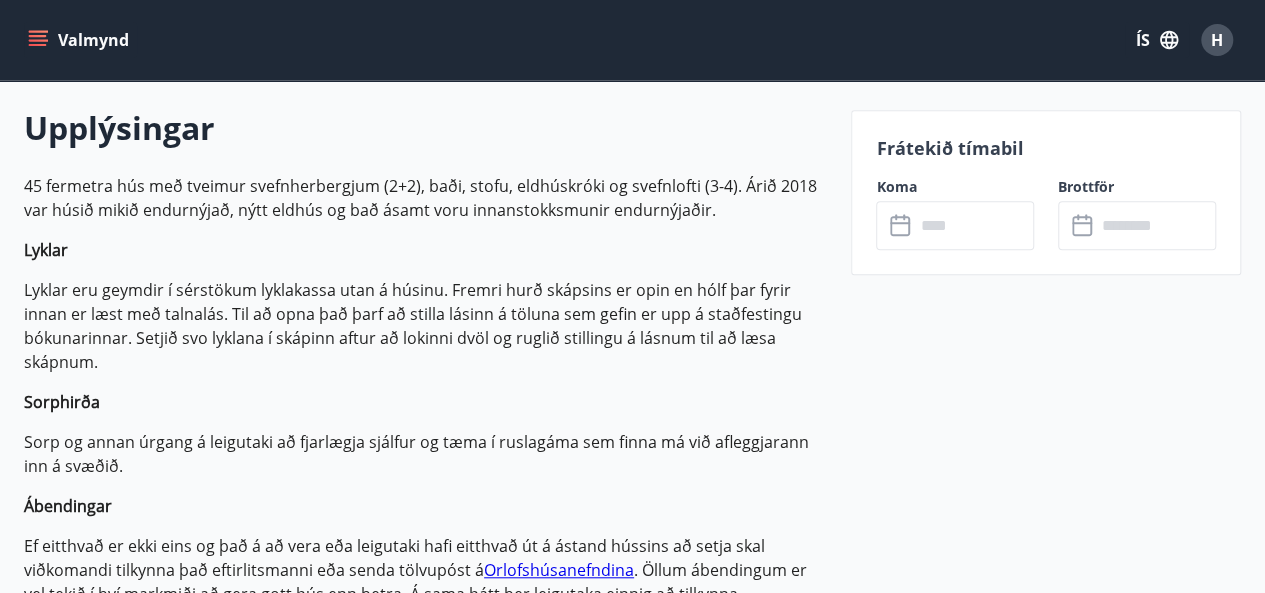click on "45 fermetra hús með tveimur svefnherbergjum (2+2), baði, stofu, eldhúskróki og svefnlofti (3-4). Árið 2018 var húsið mikið endurnýjað, nýtt eldhús og bað ásamt voru innanstokksmunir endurnýjaðir." at bounding box center [425, 198] 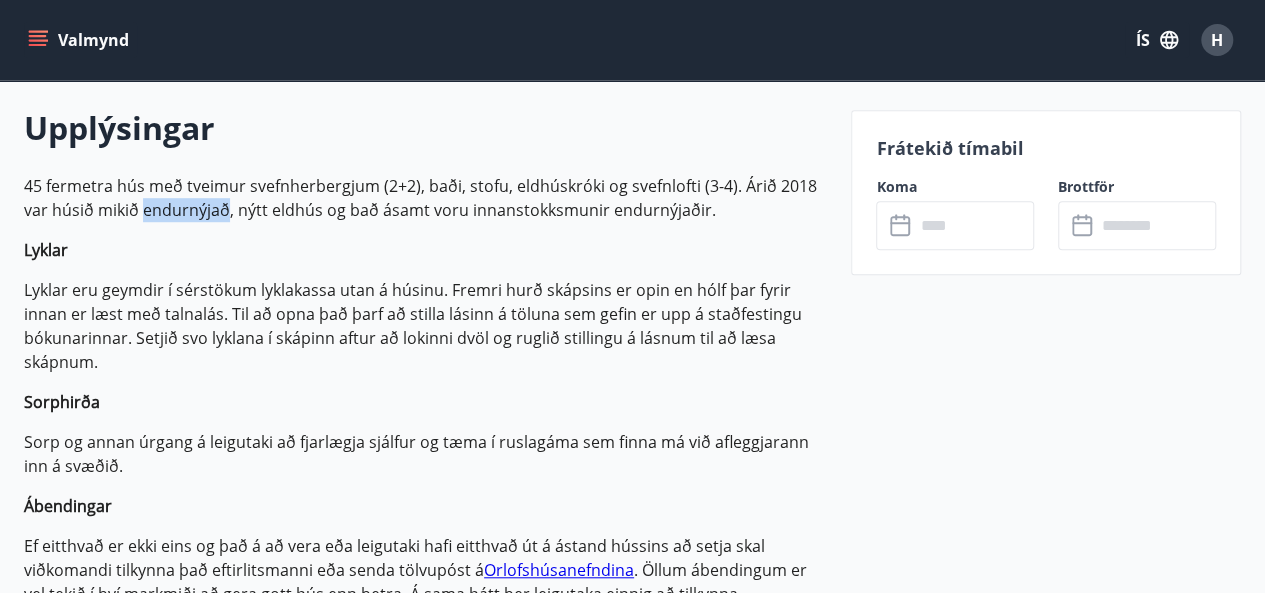 click on "45 fermetra hús með tveimur svefnherbergjum (2+2), baði, stofu, eldhúskróki og svefnlofti (3-4). Árið 2018 var húsið mikið endurnýjað, nýtt eldhús og bað ásamt voru innanstokksmunir endurnýjaðir." at bounding box center (425, 198) 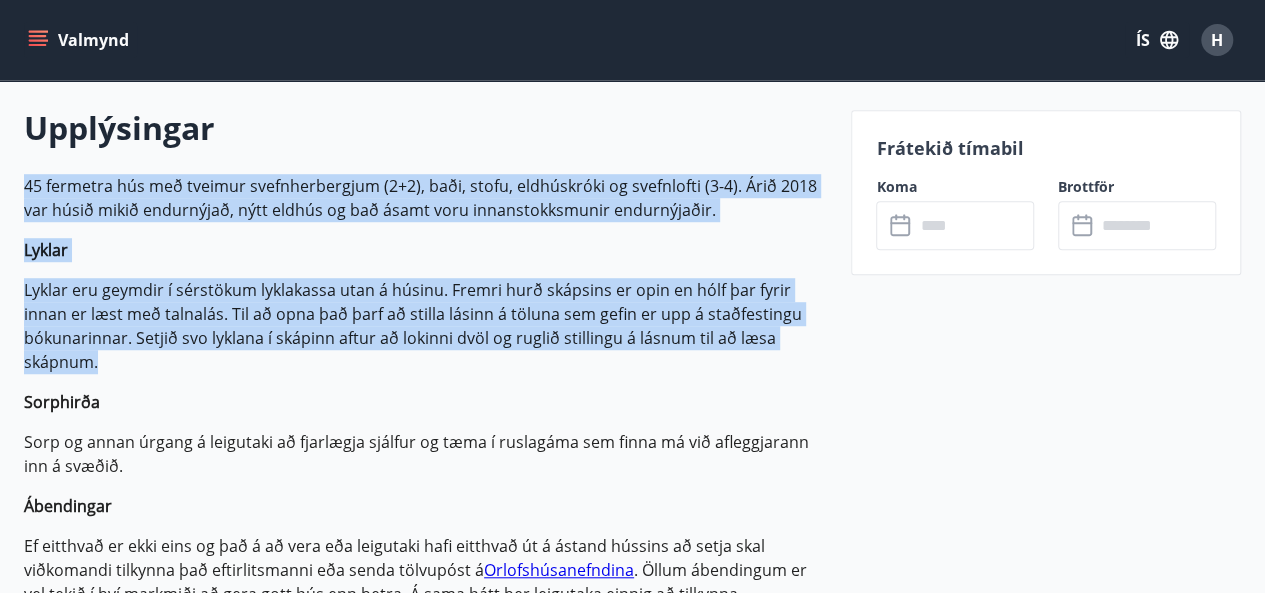drag, startPoint x: 185, startPoint y: 219, endPoint x: 164, endPoint y: 343, distance: 125.765656 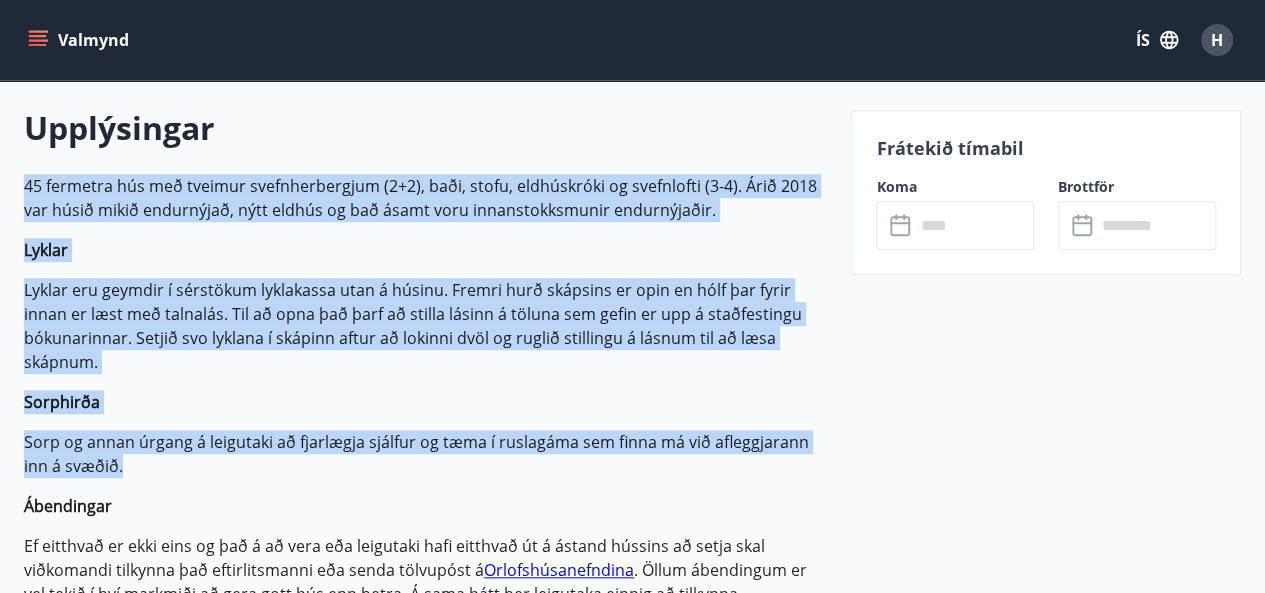 drag, startPoint x: 156, startPoint y: 457, endPoint x: 0, endPoint y: 151, distance: 343.47052 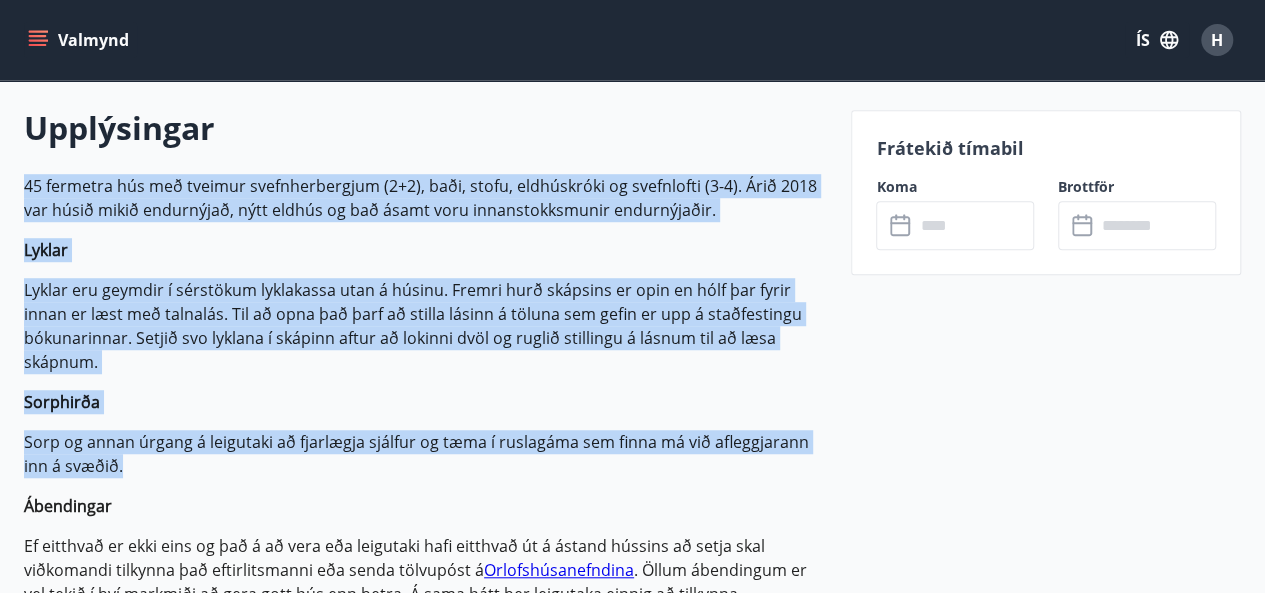 click on "+3 Myndir Upplýsingar 45 fermetra hús með tveimur svefnherbergjum (2+2), baði, stofu, eldhúskróki og svefnlofti (3-4). Árið [YEAR] var húsið mikið endurnýjað, nýtt eldhús og bað ásamt voru innanstokksmunir endurnýjaðir.
Lyklar
Lyklar eru geymdir í sérstökum lyklakassa utan á húsinu. Fremri hurð skápsins er opin en hólf þar fyrir innan er læst með talnalás. Til að opna það þarf að stilla lásinn á töluna sem gefin er upp á staðfestingu bókunarinnar. Setjið svo lyklana í skápinn aftur að lokinni dvöl og ruglið stillingu á lásnum til að læsa skápnum.
Sorphirða
Sorp og annan úrgang á leigutaki að fjarlægja sjálfur og tæma í ruslagáma sem finna má við afleggjarann inn á svæðið.
Ábendingar
Ef eitthvað er ekki eins og það á að vera eða leigutaki hafi eitthvað út á ástand hússins að setja skal viðkomandi tilkynna það eftirlitsmanni eða senda tölvupóst á  [EMAIL]
Brottför
Sjá verðskrá undir" at bounding box center [413, 1955] 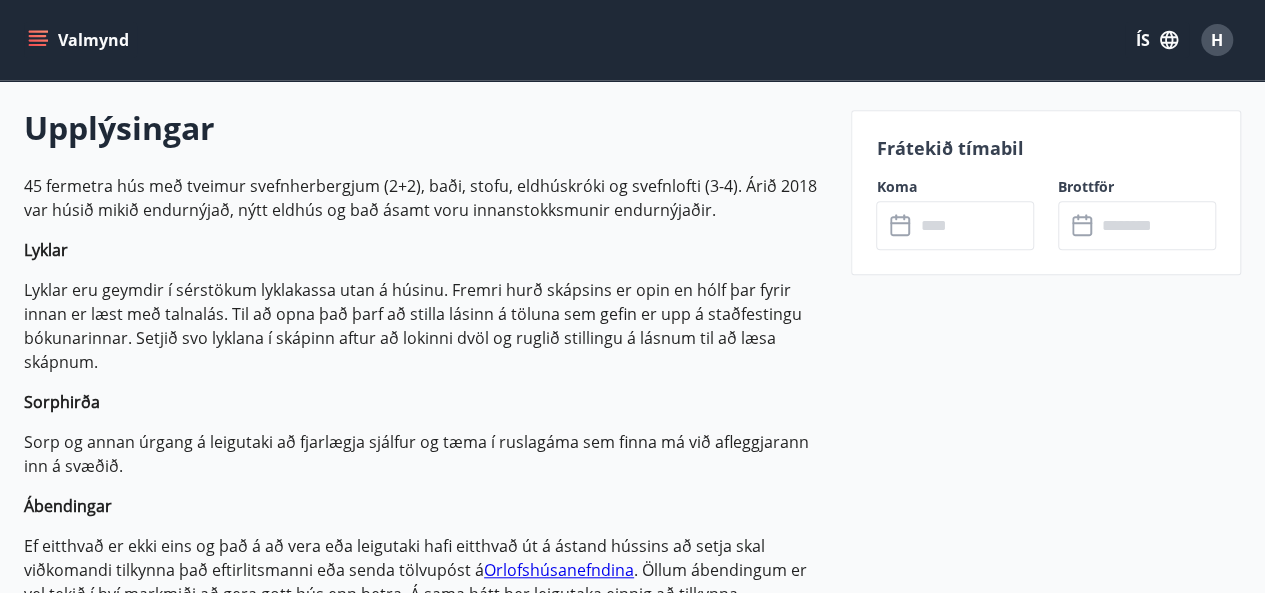 click on "Upplýsingar" at bounding box center (425, 128) 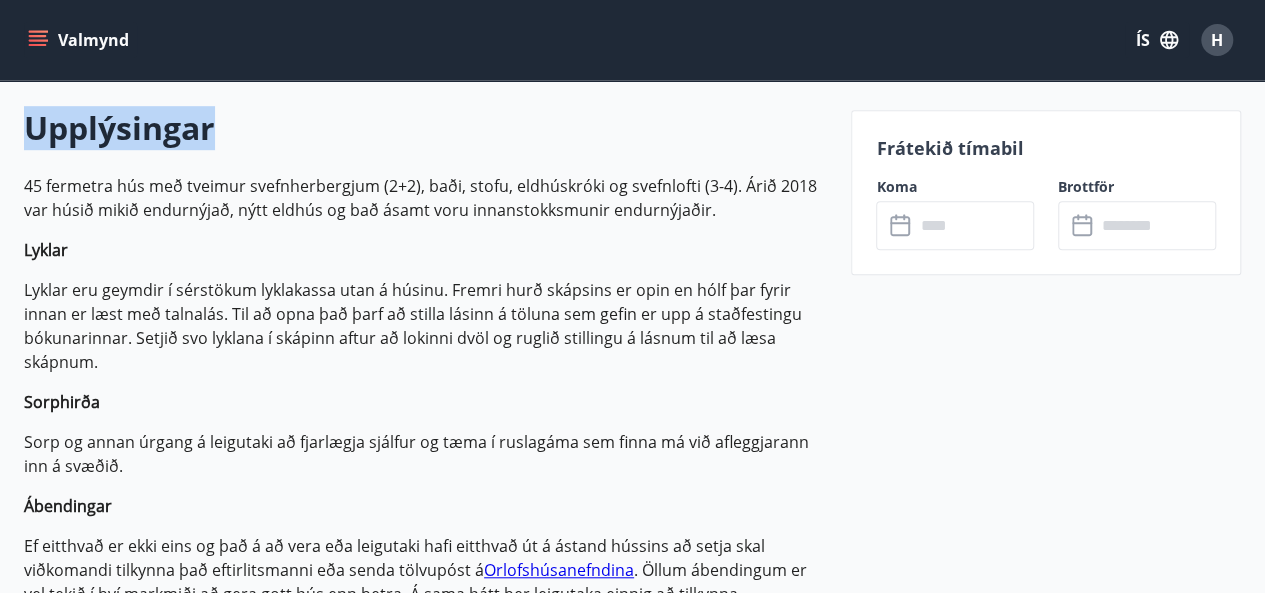 click on "Upplýsingar" at bounding box center (425, 128) 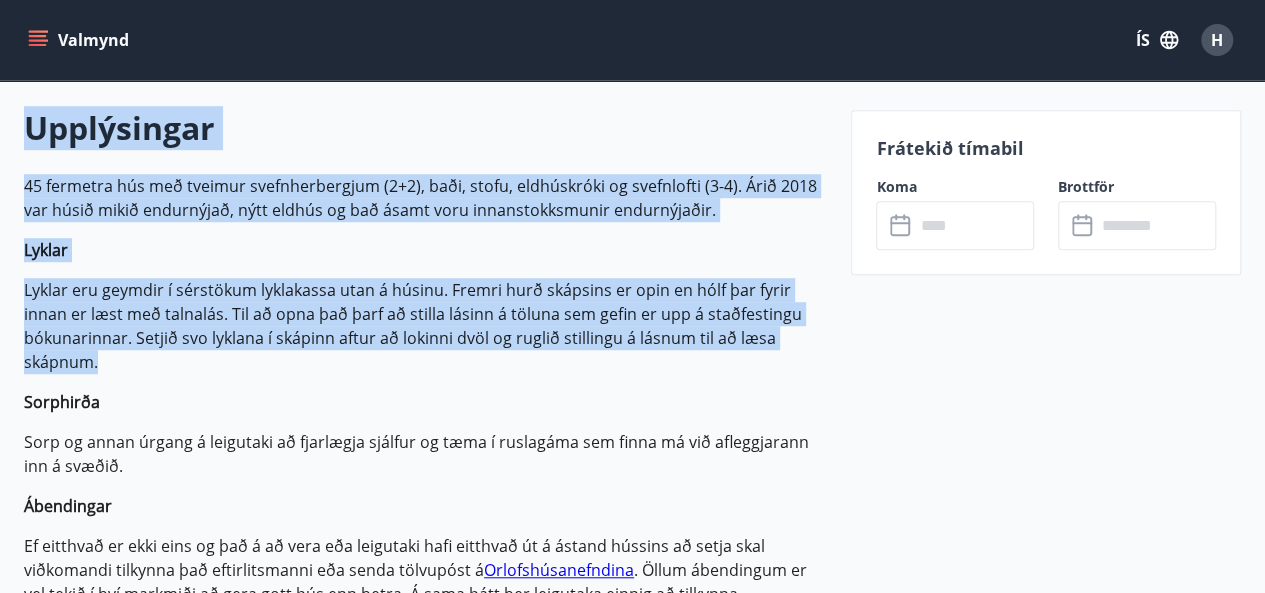 drag, startPoint x: 136, startPoint y: 143, endPoint x: 224, endPoint y: 347, distance: 222.17111 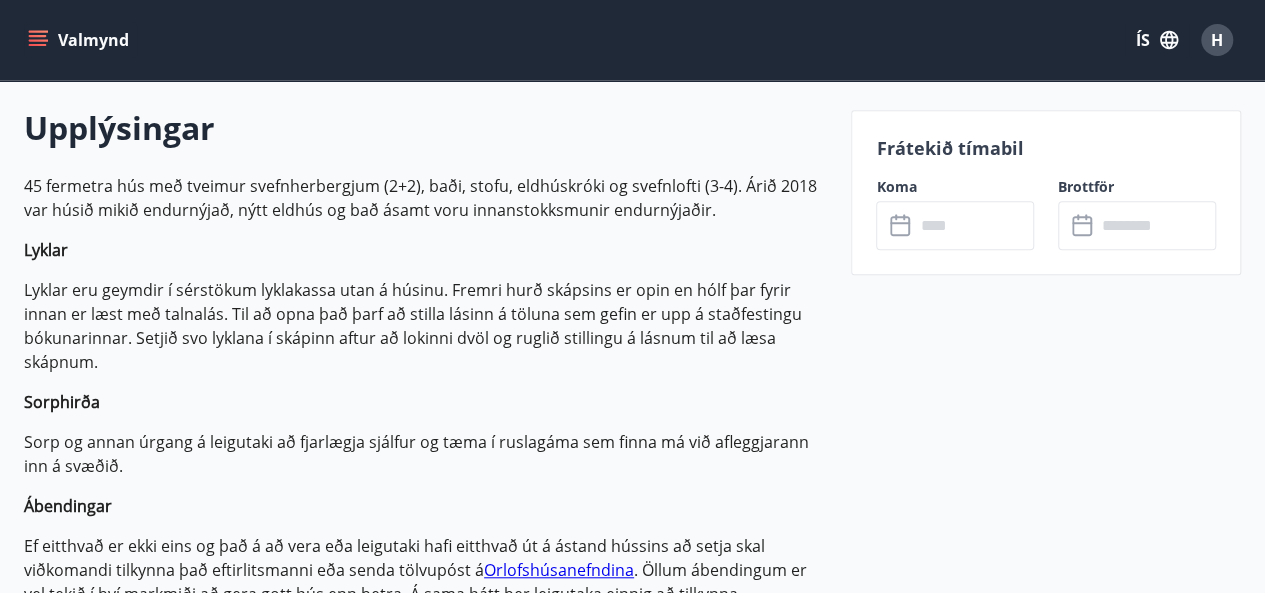 click on "Valmynd ÍS H" at bounding box center (632, 40) 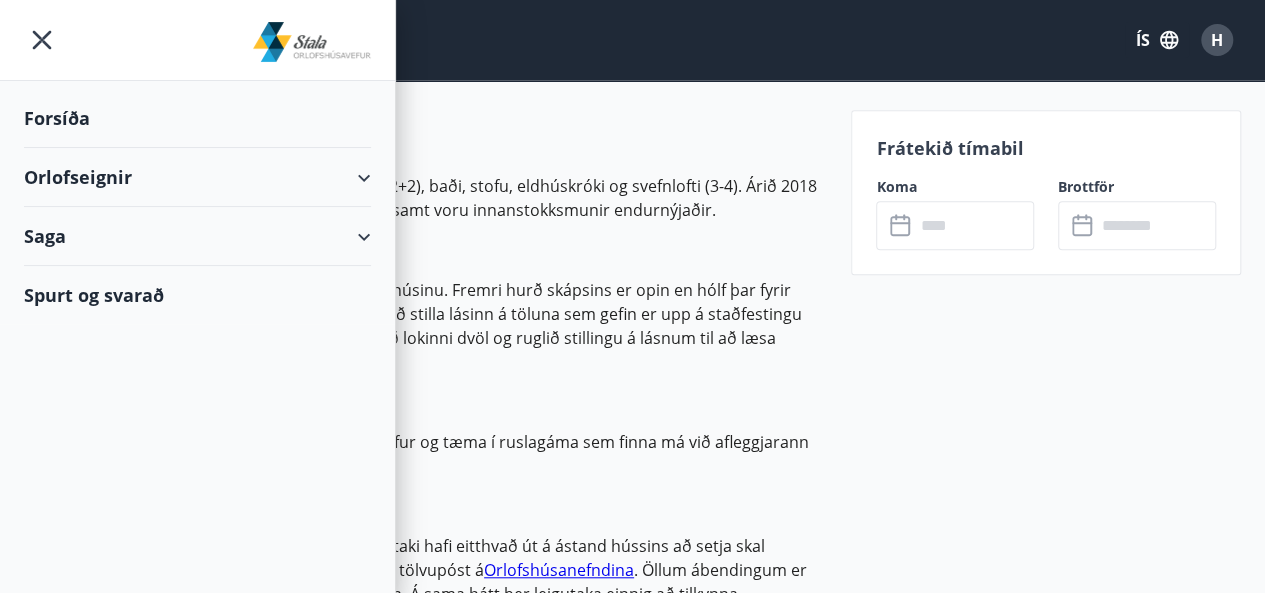 click on "Orlofseignir" at bounding box center (197, 177) 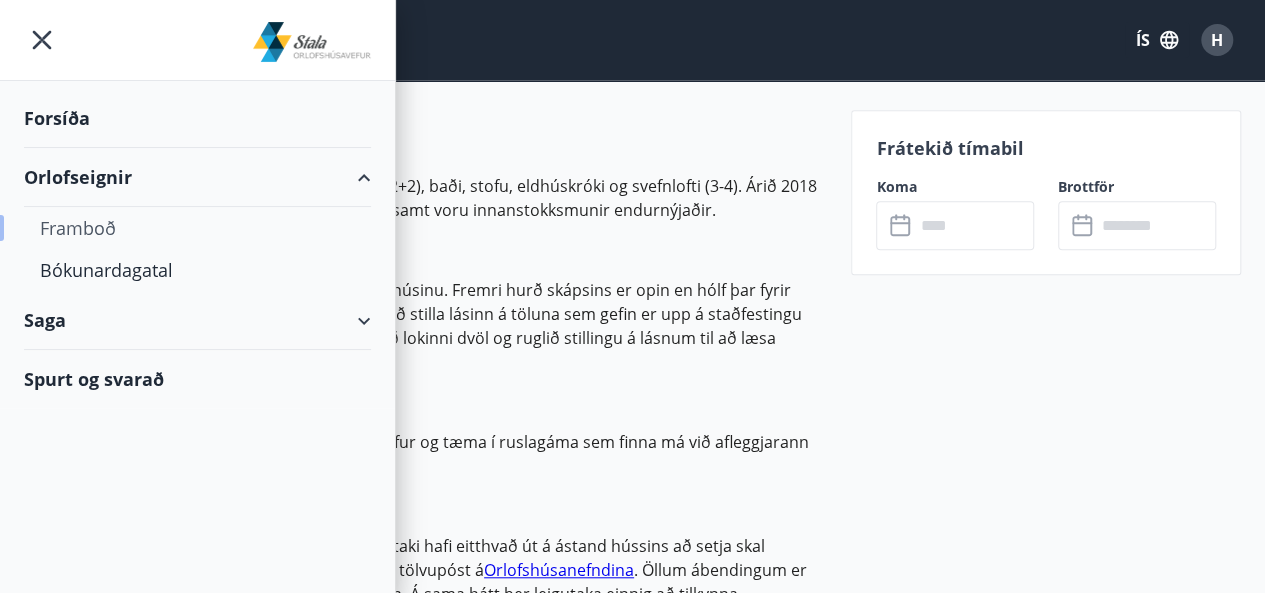 click on "Framboð" at bounding box center (197, 228) 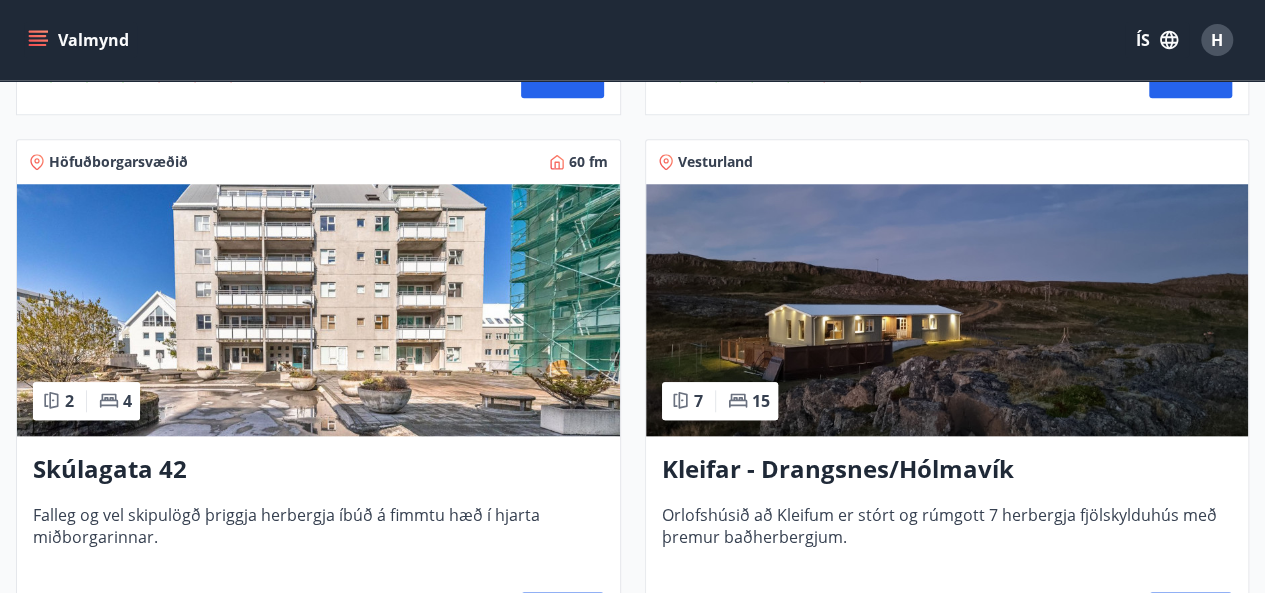 scroll, scrollTop: 858, scrollLeft: 0, axis: vertical 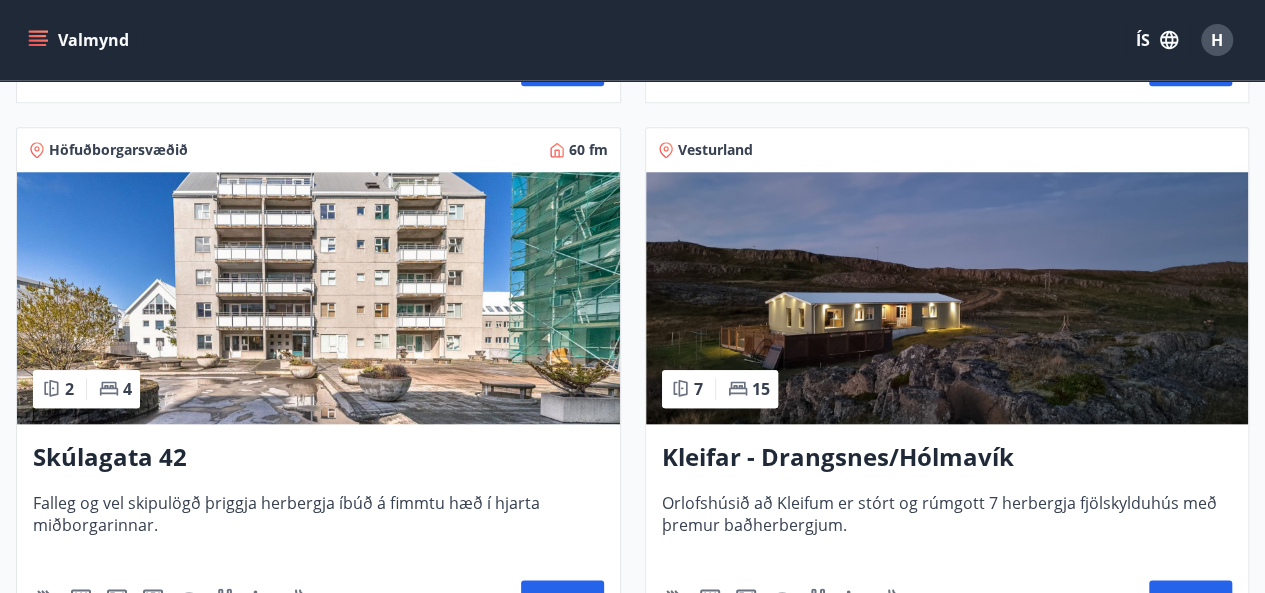 click at bounding box center [947, 298] 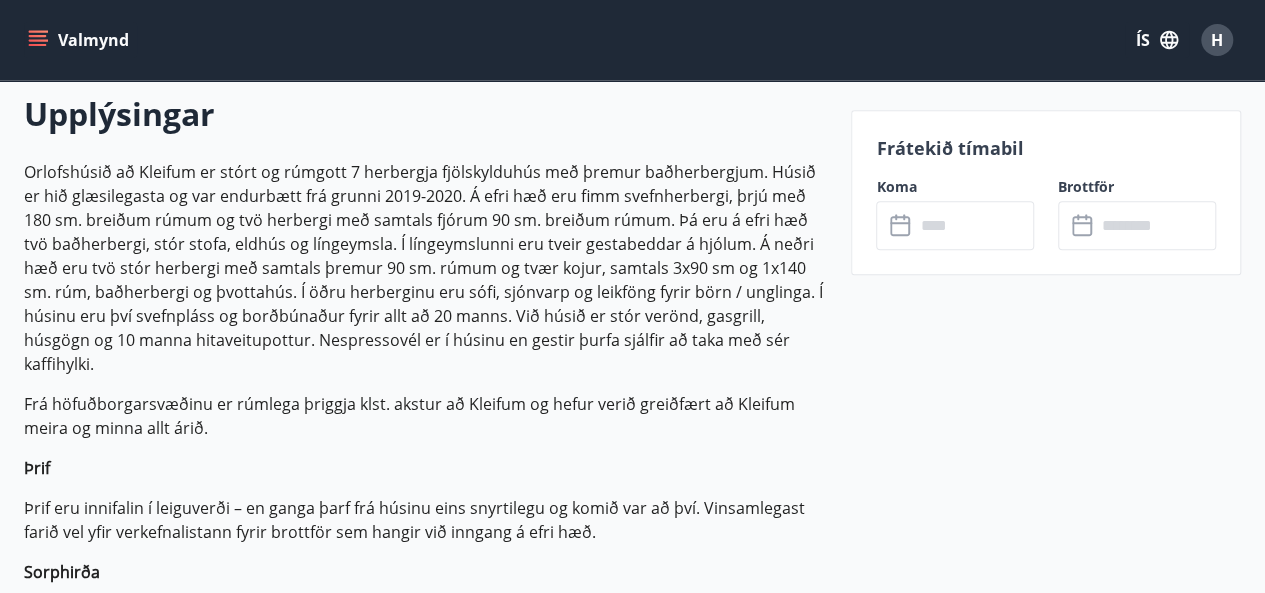 scroll, scrollTop: 583, scrollLeft: 0, axis: vertical 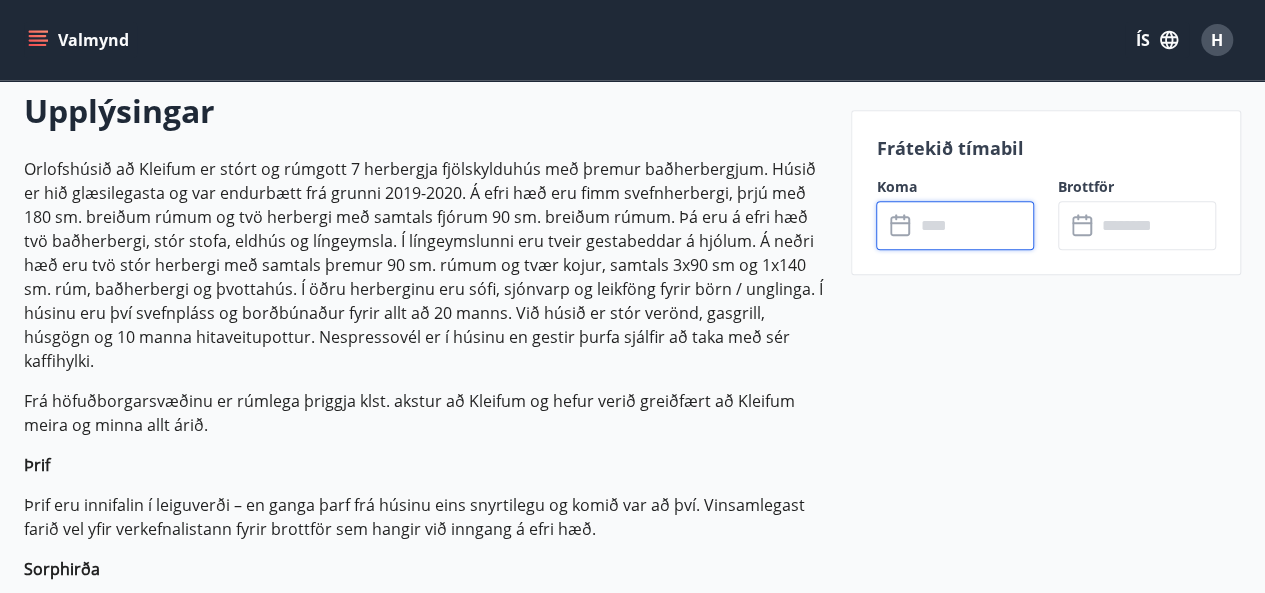 click at bounding box center [974, 225] 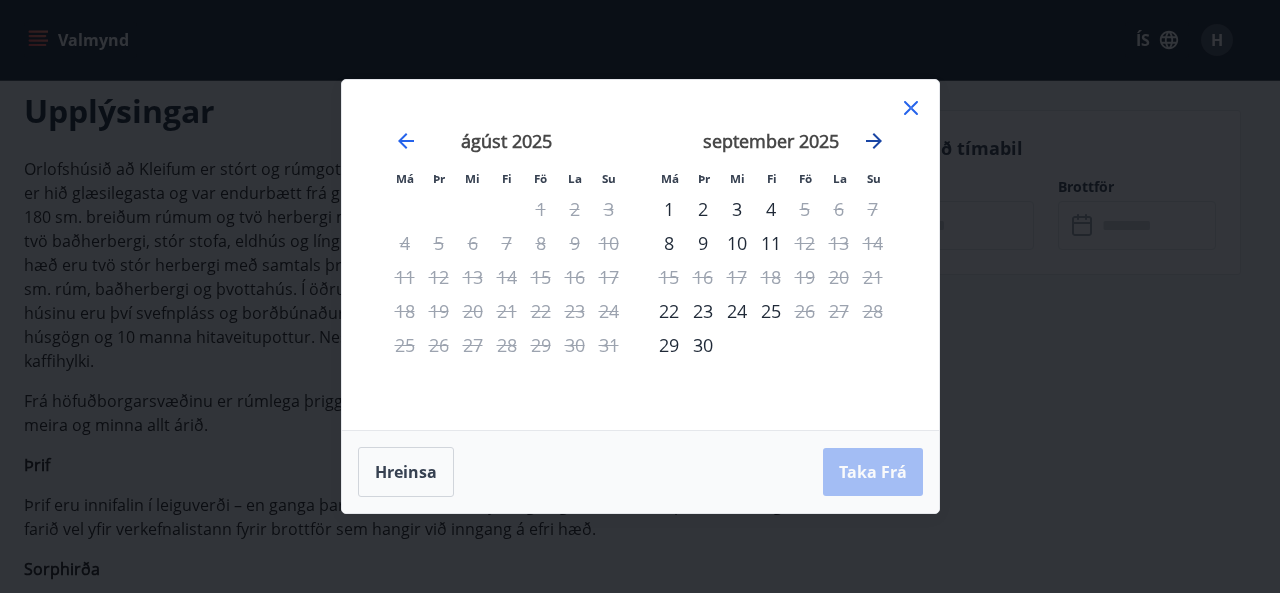 click 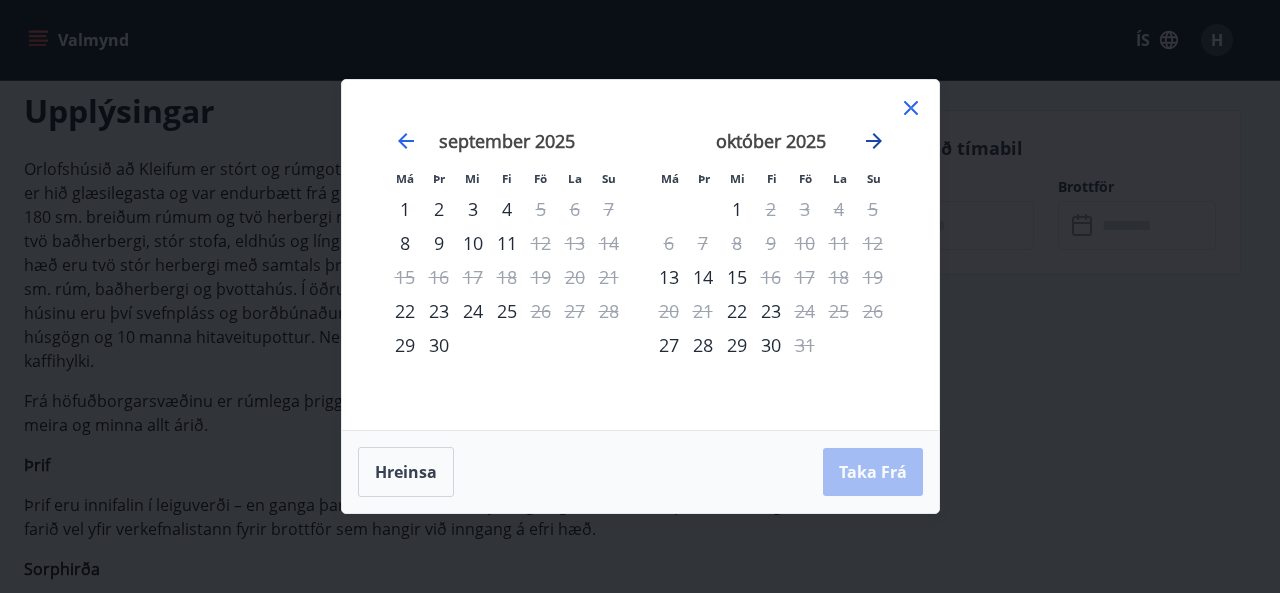 click 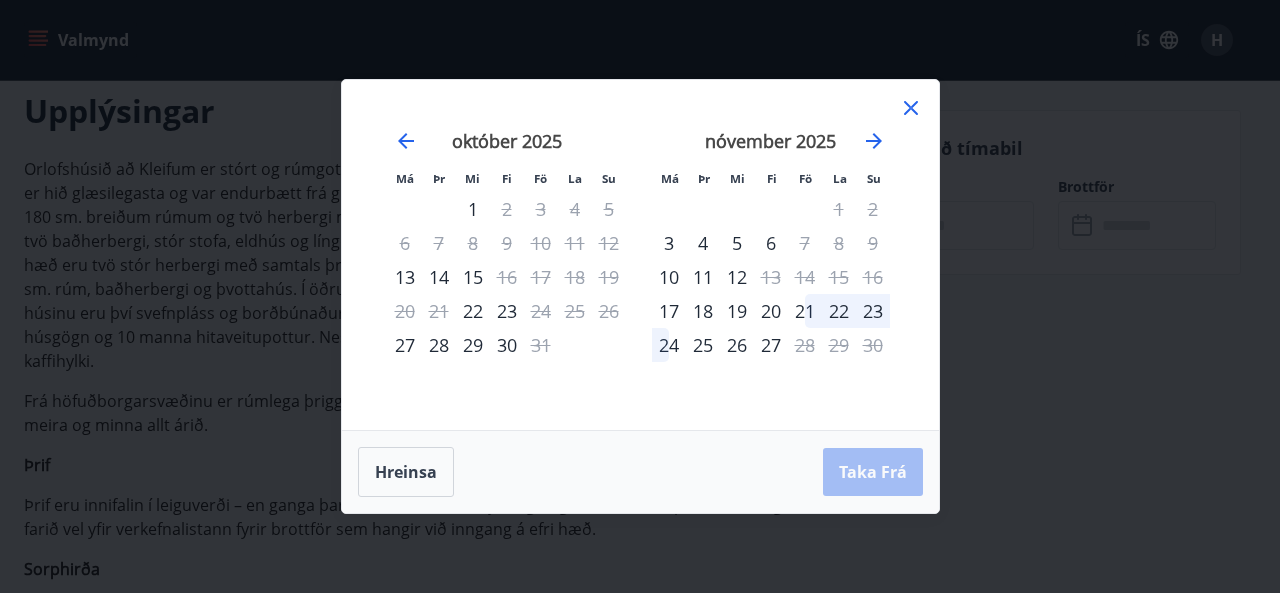 click on "21" at bounding box center [805, 311] 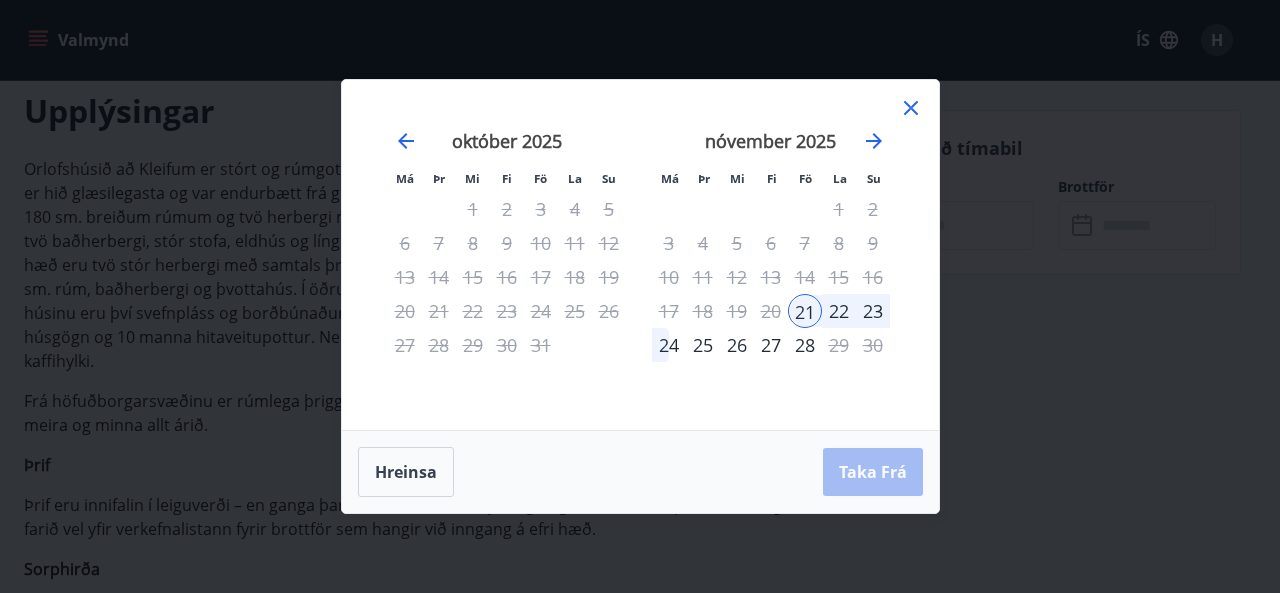 click on "23" at bounding box center [873, 311] 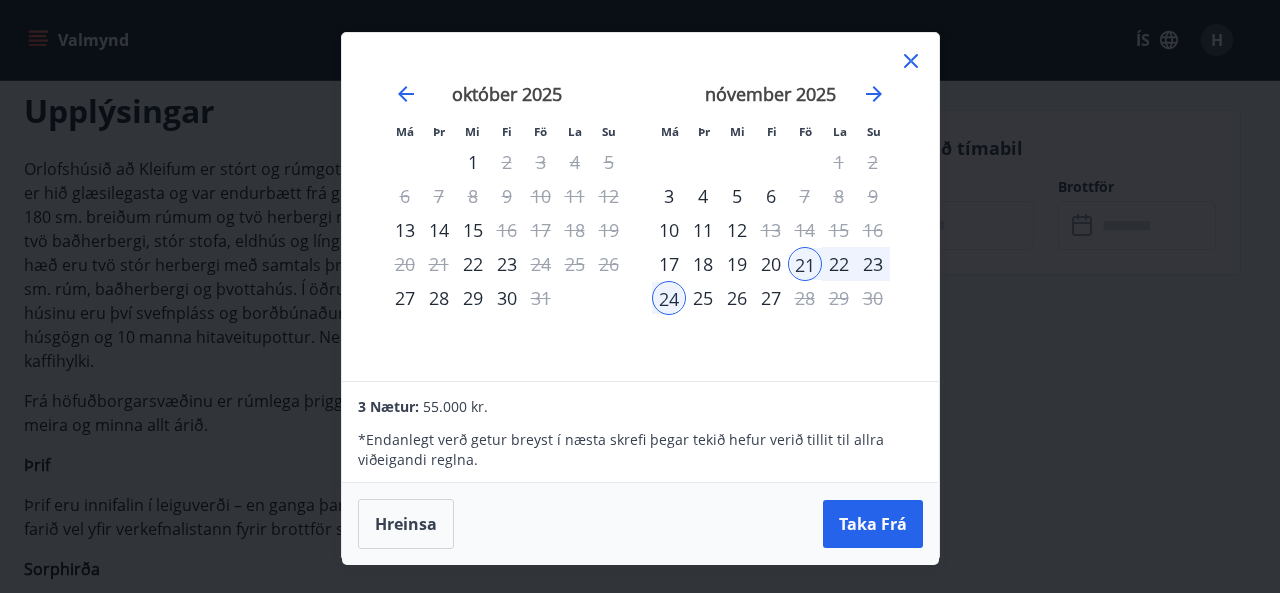 click 